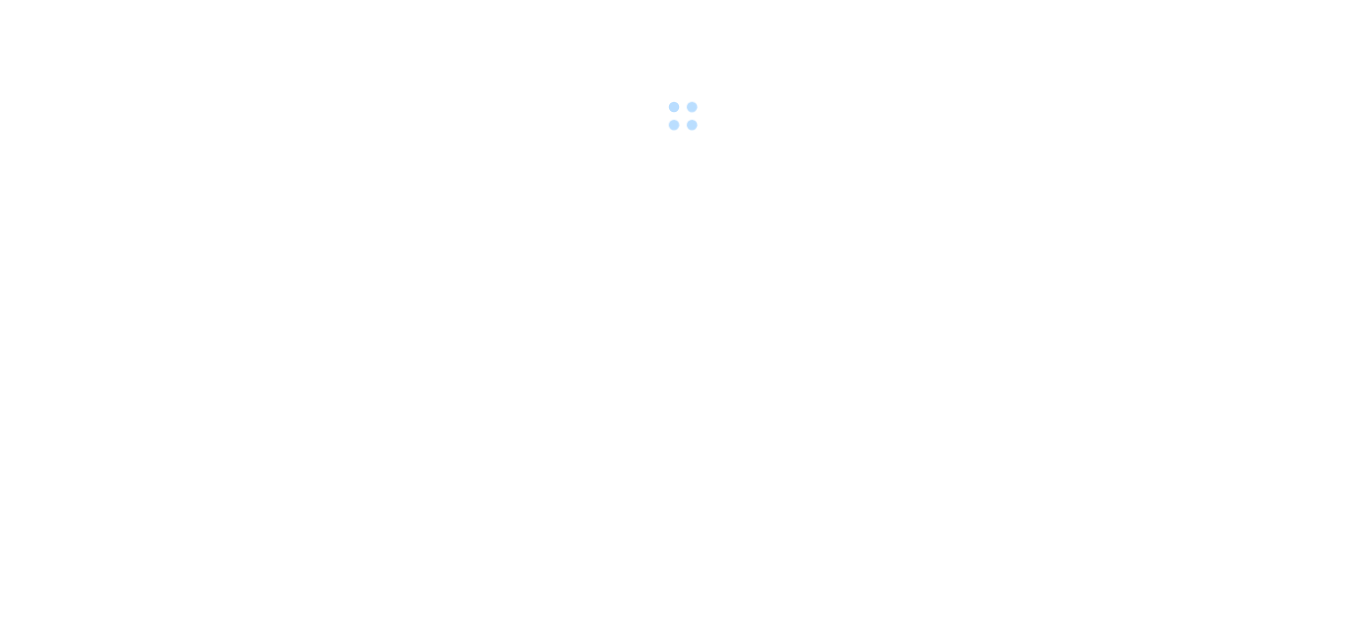 scroll, scrollTop: 0, scrollLeft: 0, axis: both 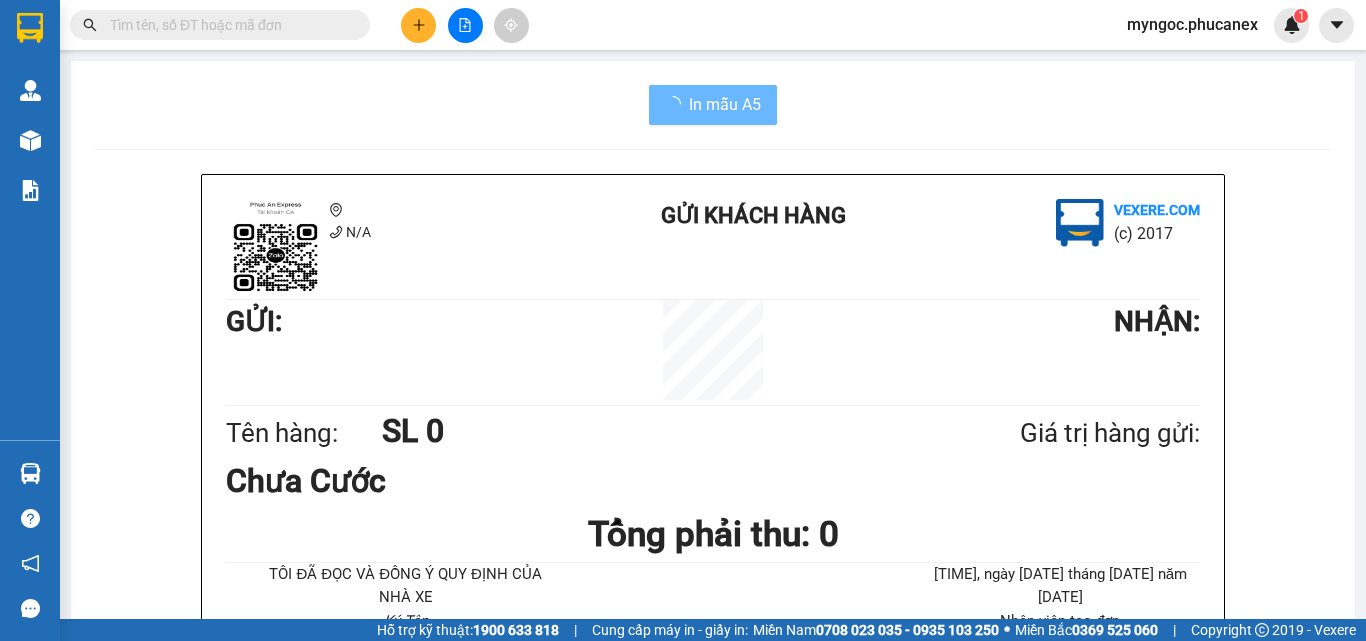 click at bounding box center [228, 25] 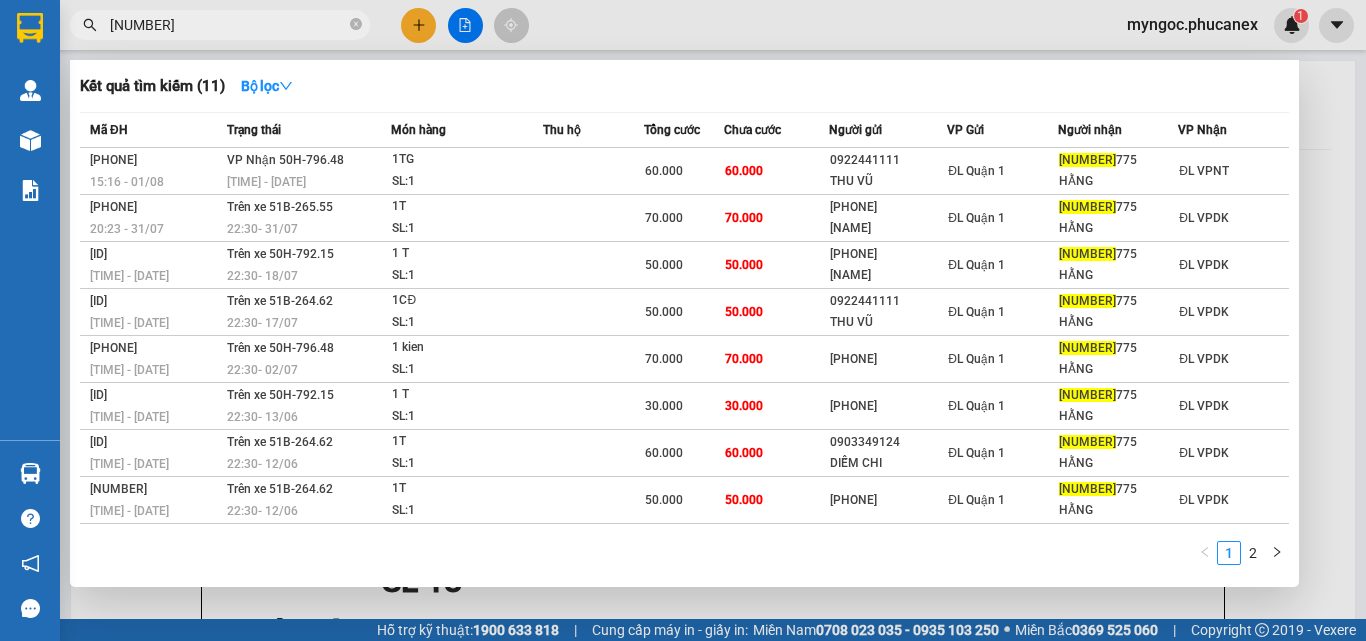 type on "[NUMBER]" 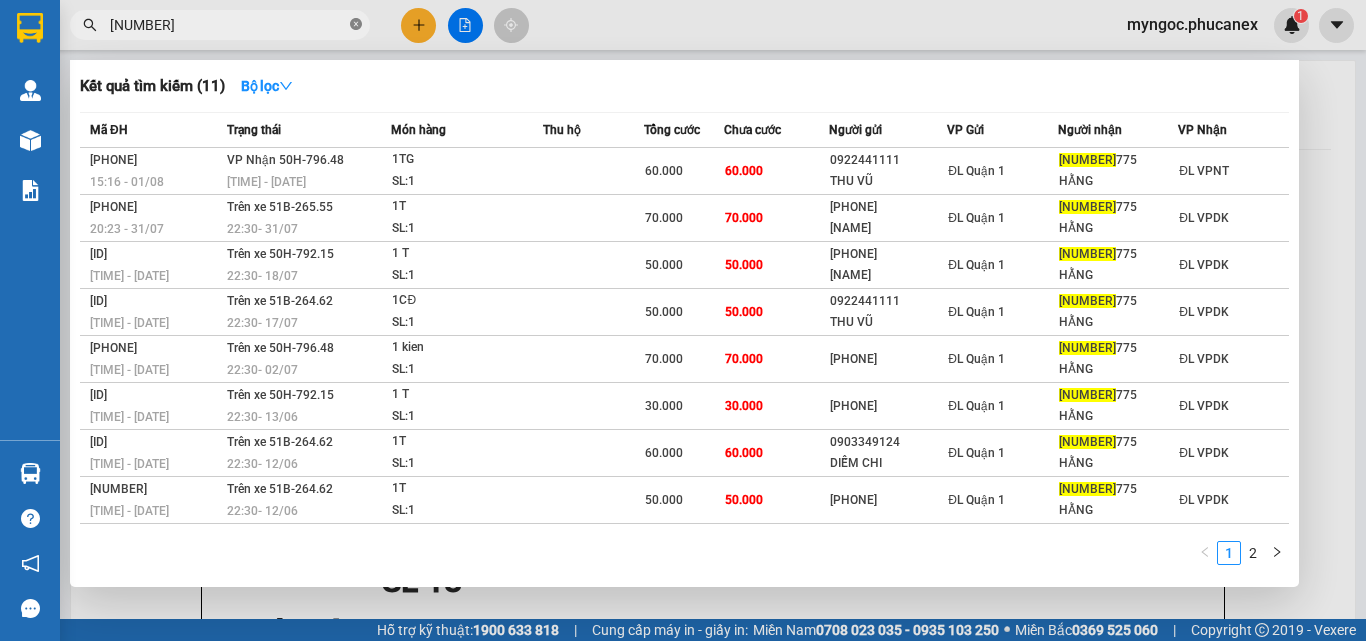 click 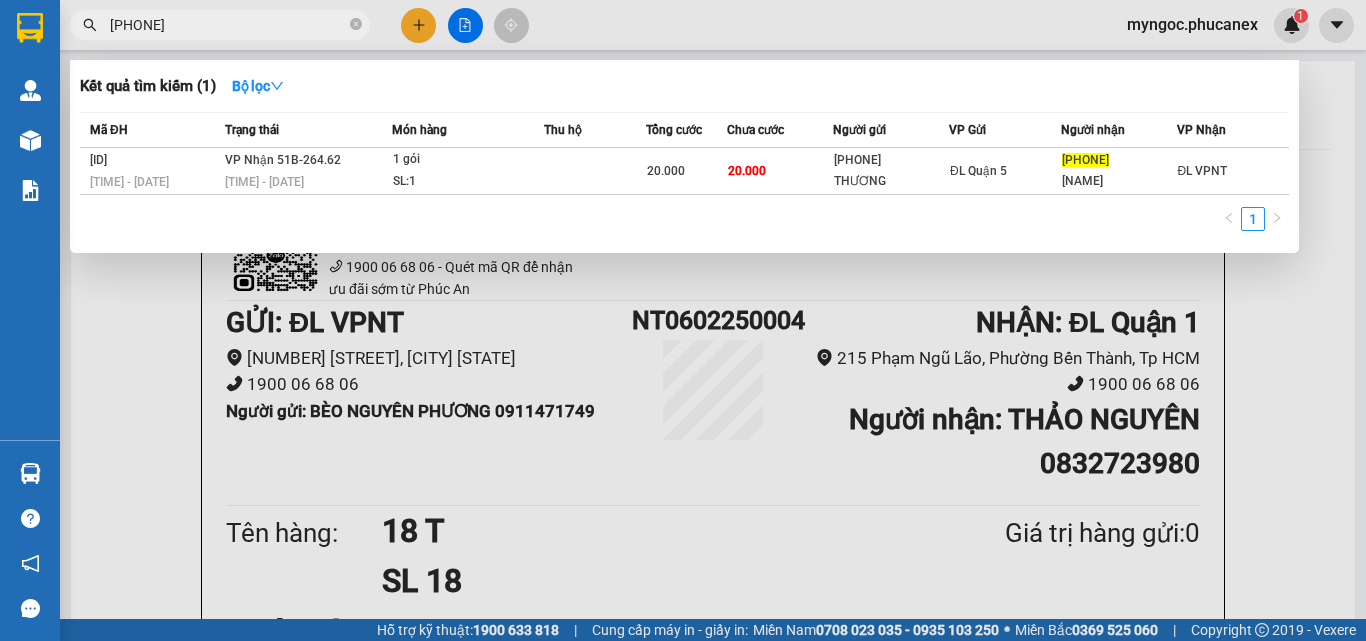 type on "[PHONE]" 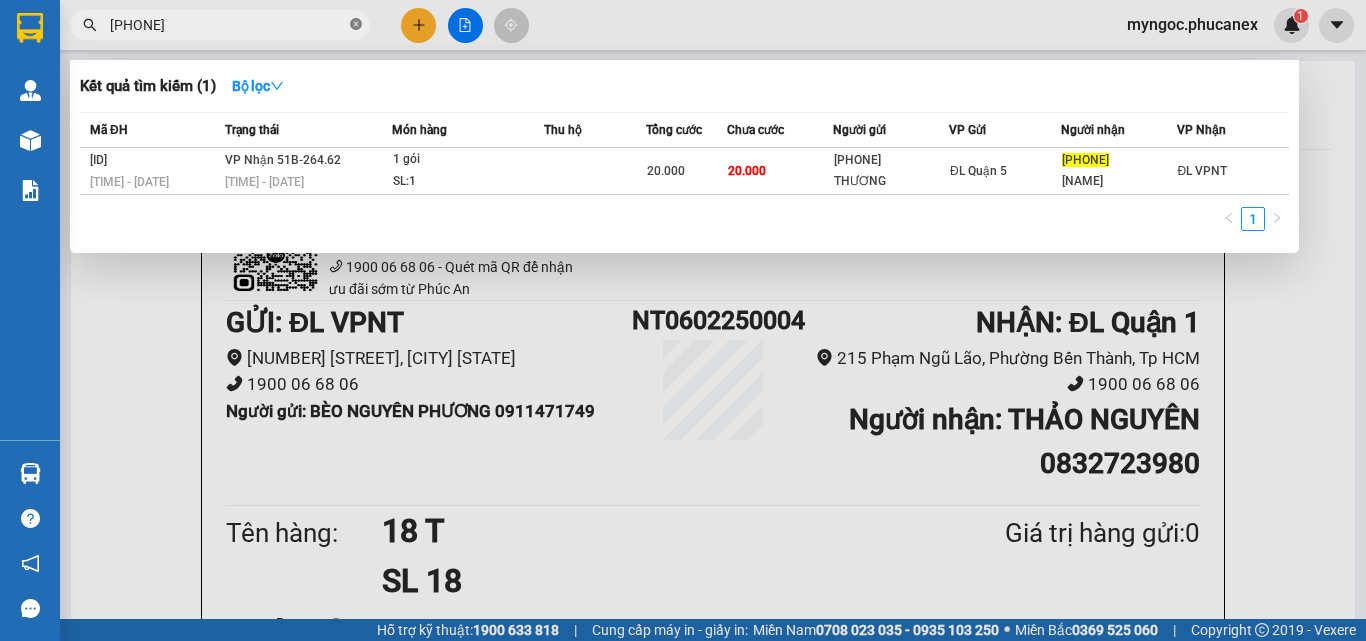 click 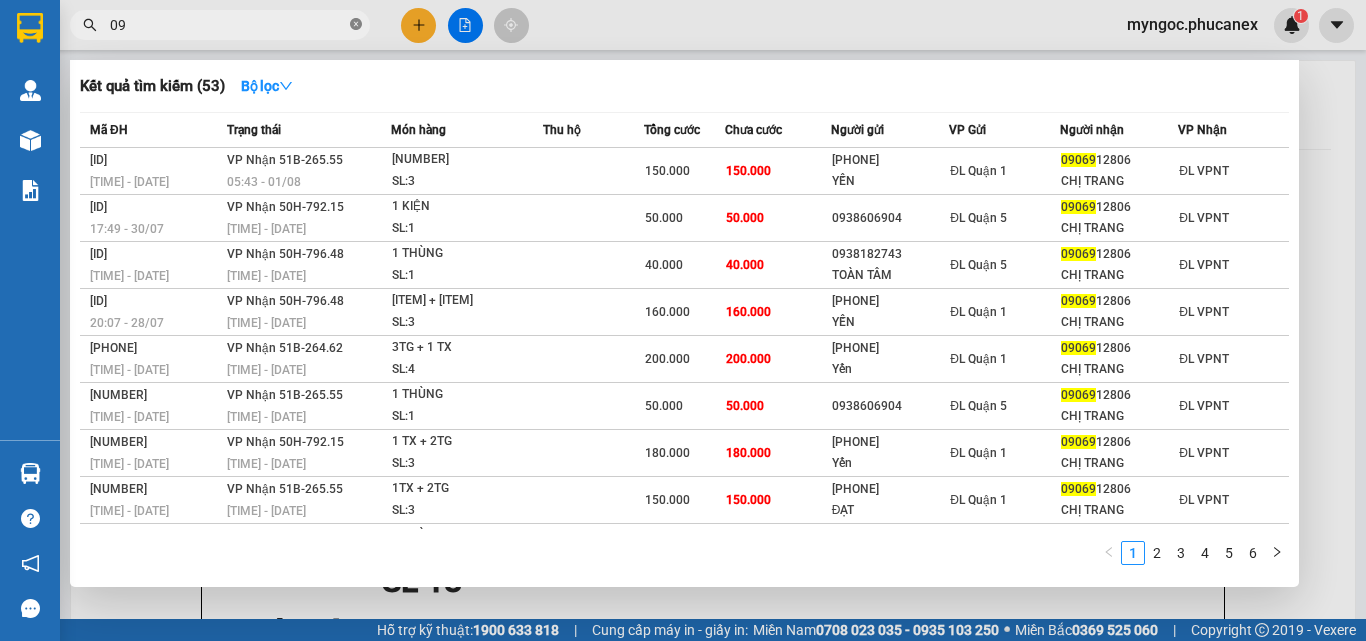 type on "0" 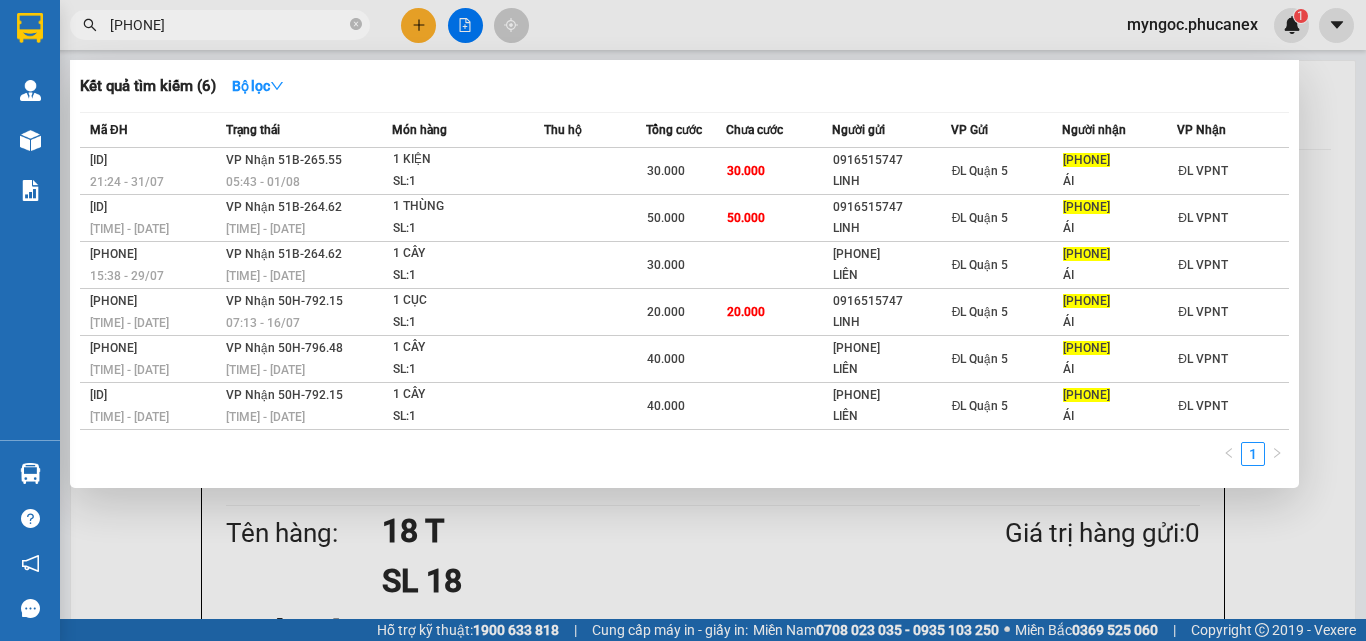 type on "[PHONE]" 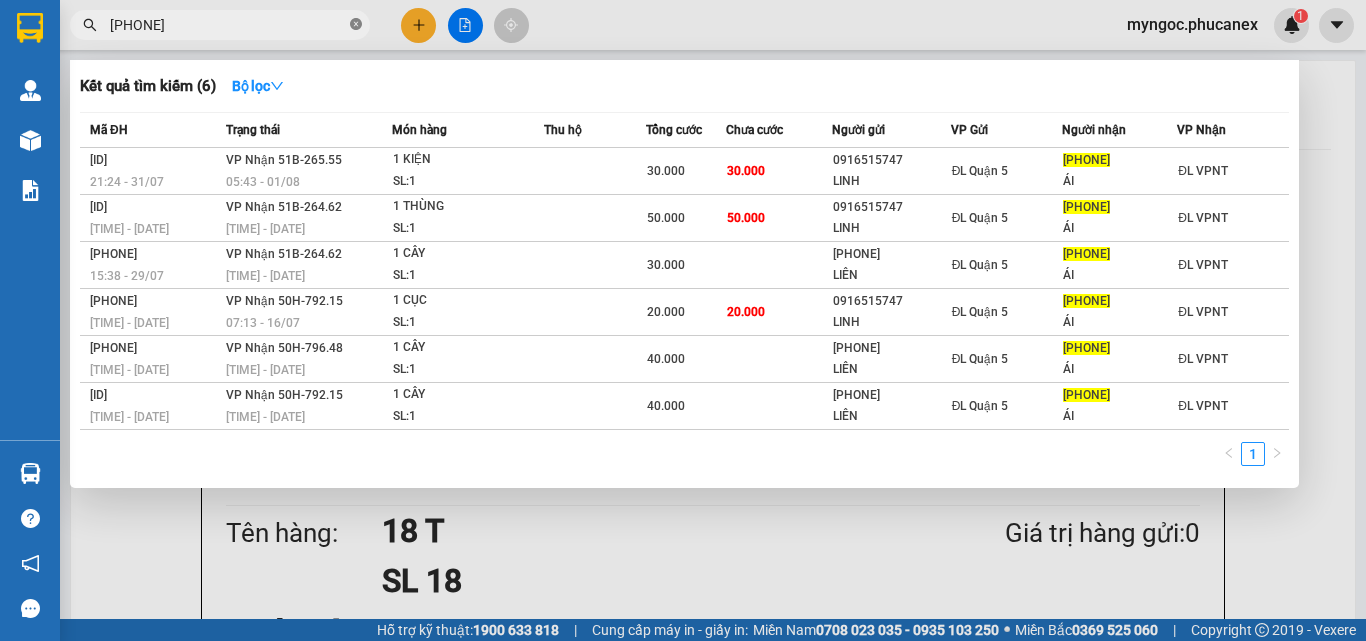 click 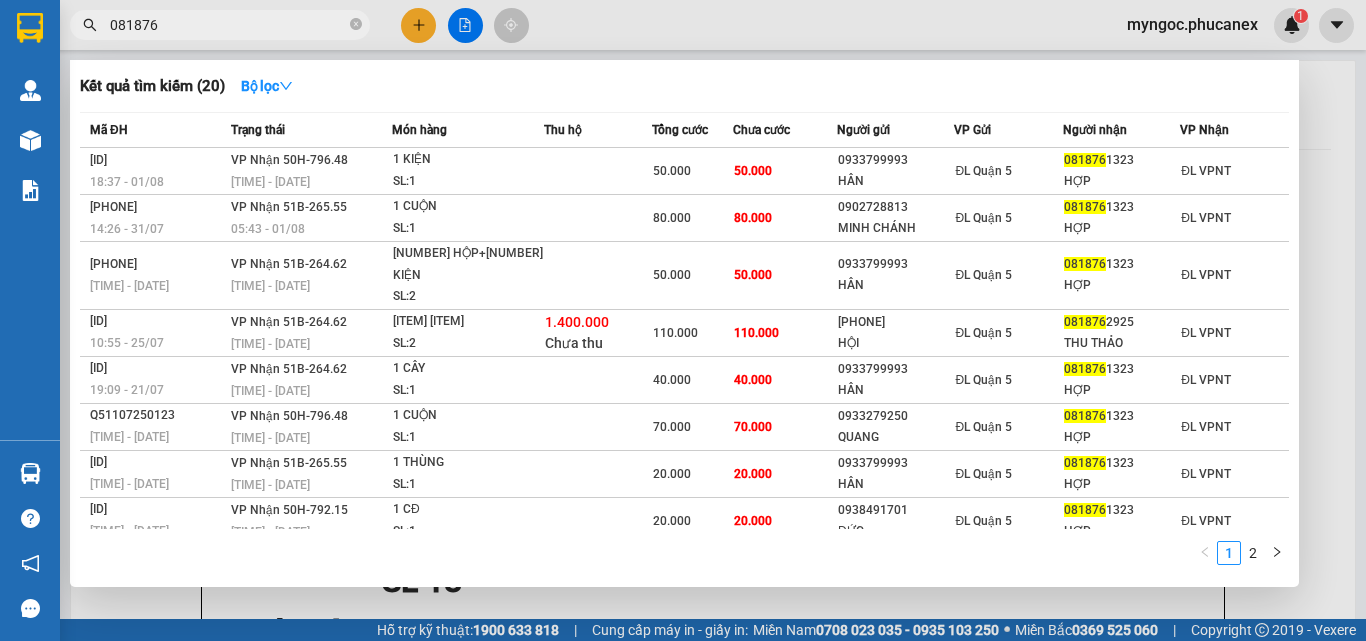 type on "081876" 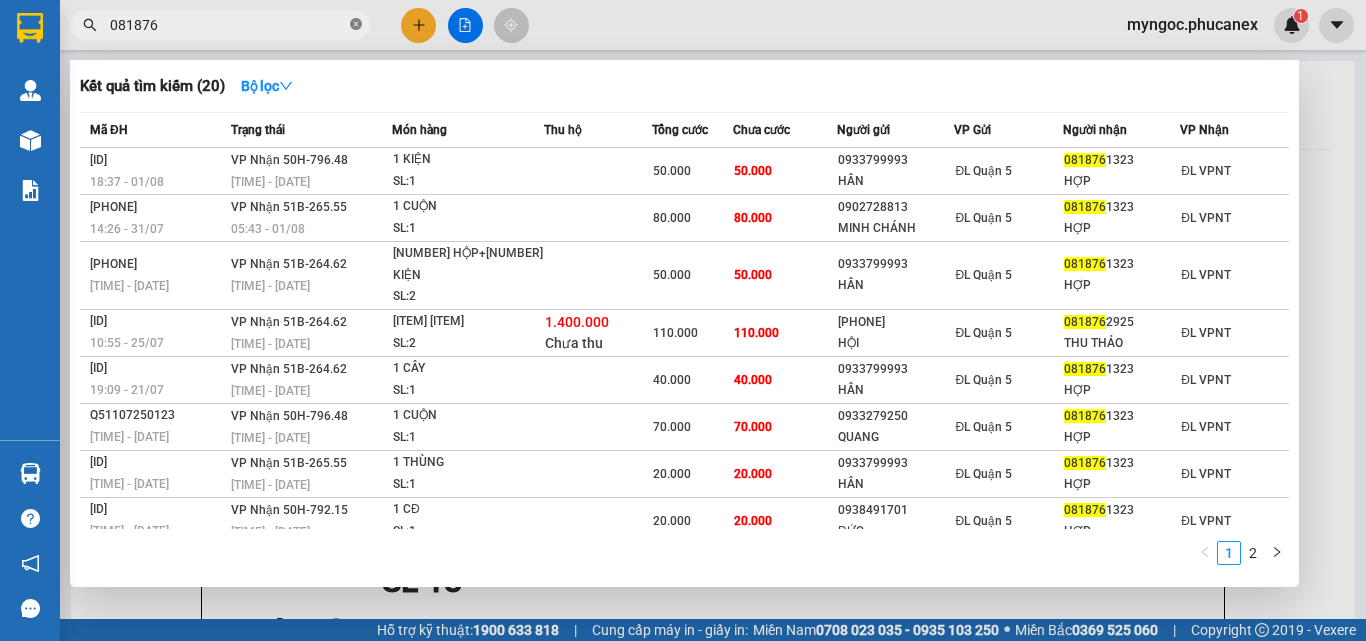 click 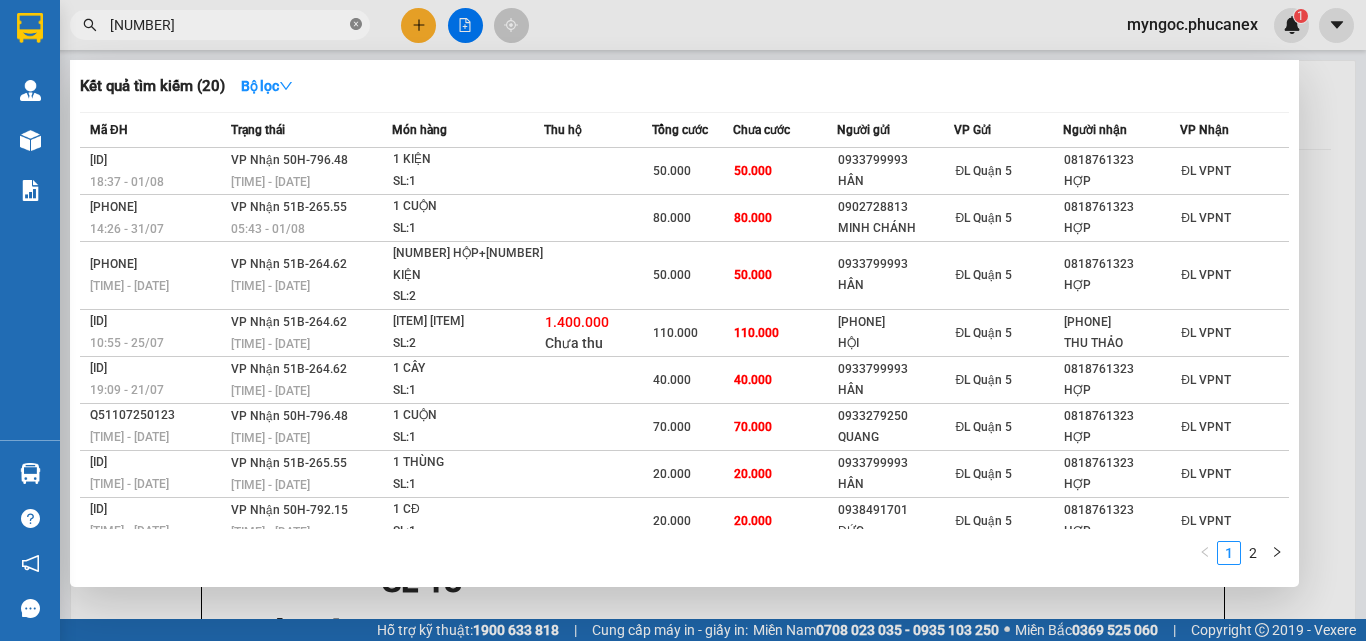type on "[NUMBER]" 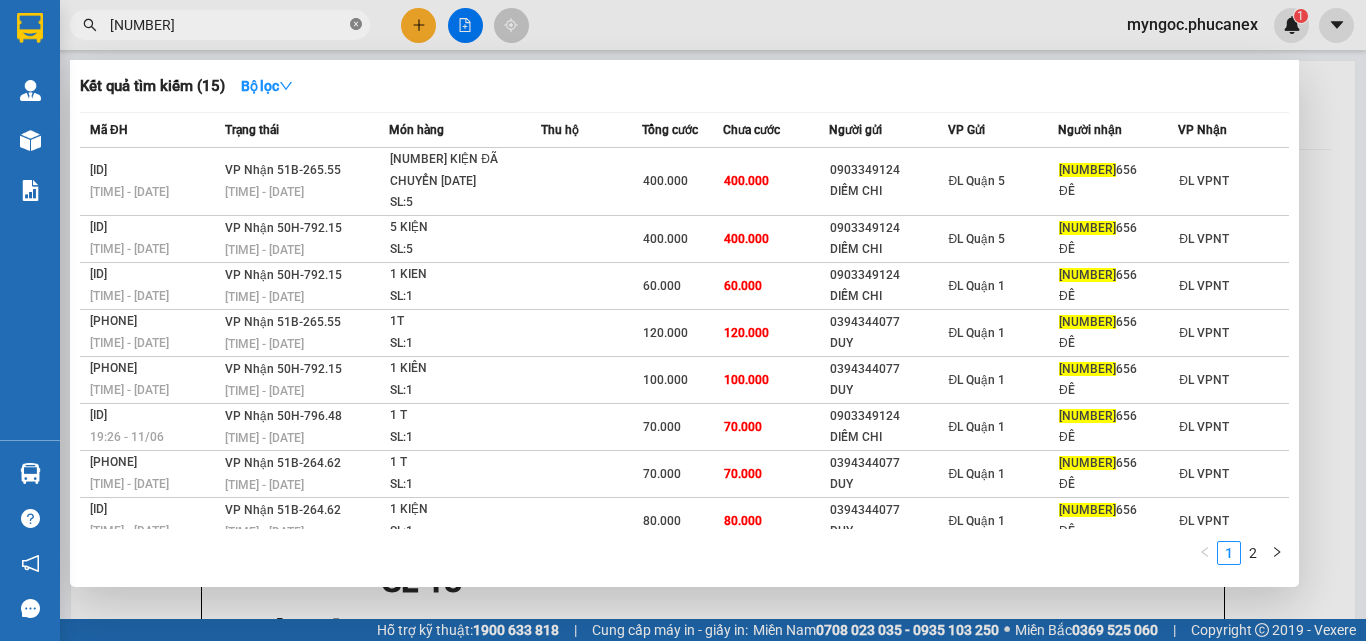 click 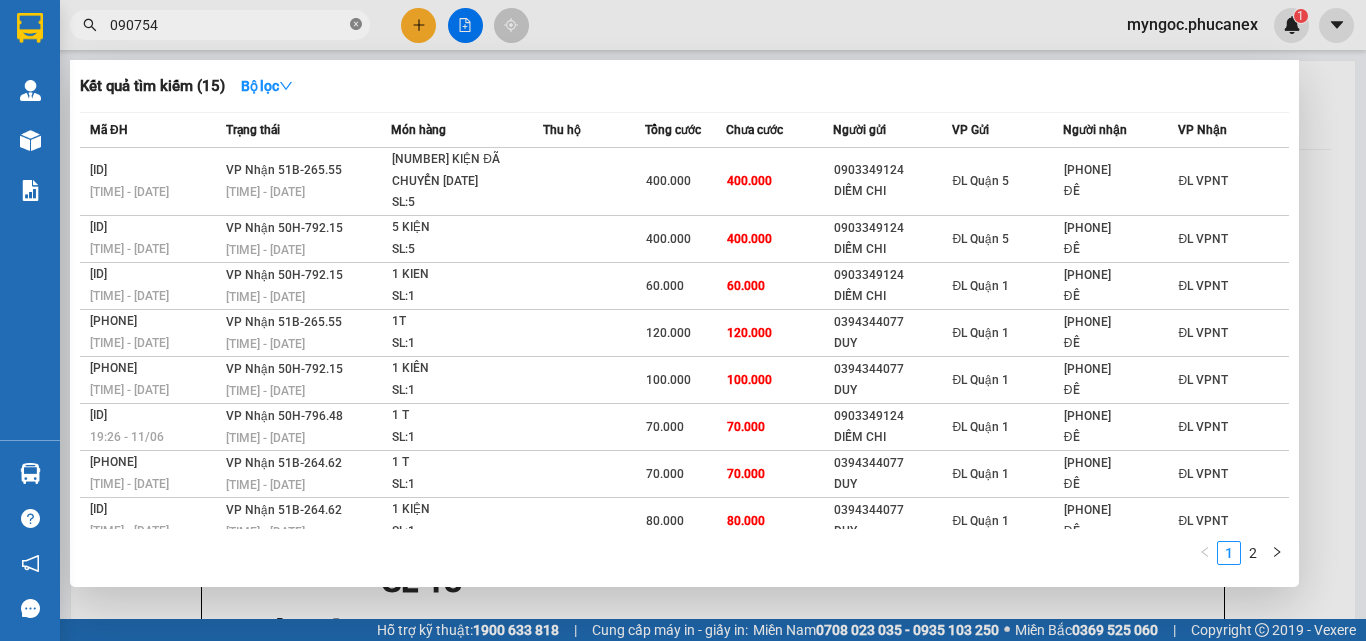 type on "[PHONE]" 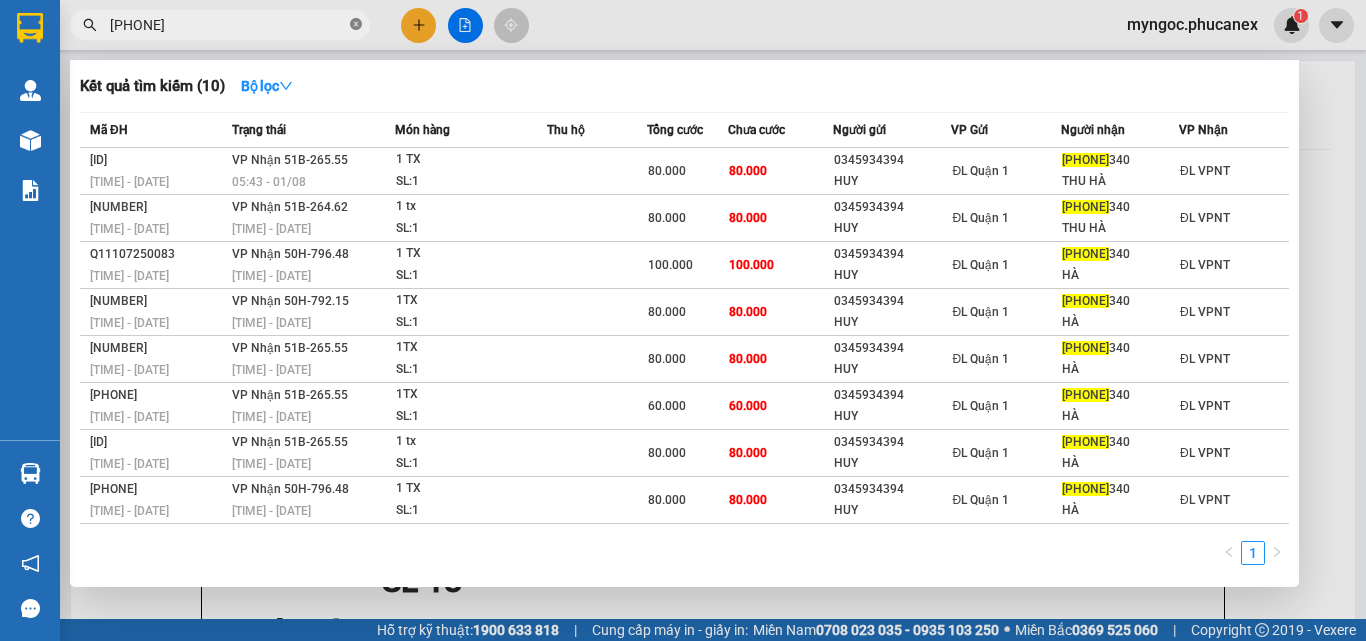 click 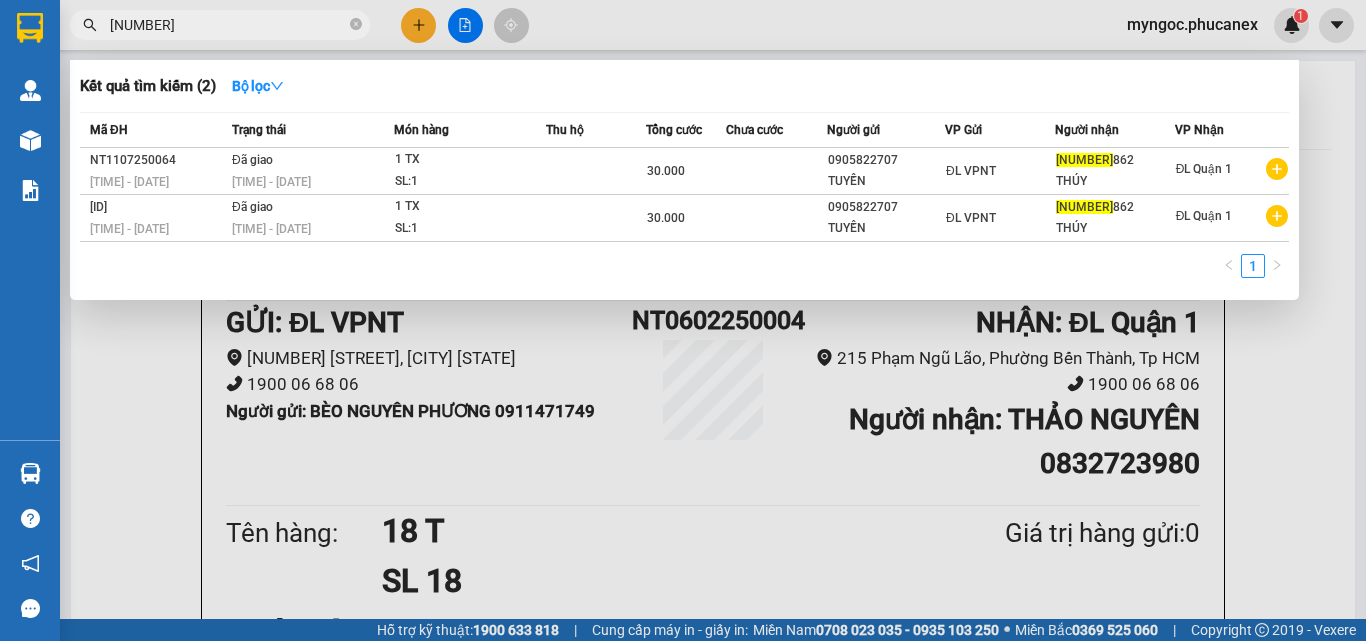 type on "[NUMBER]" 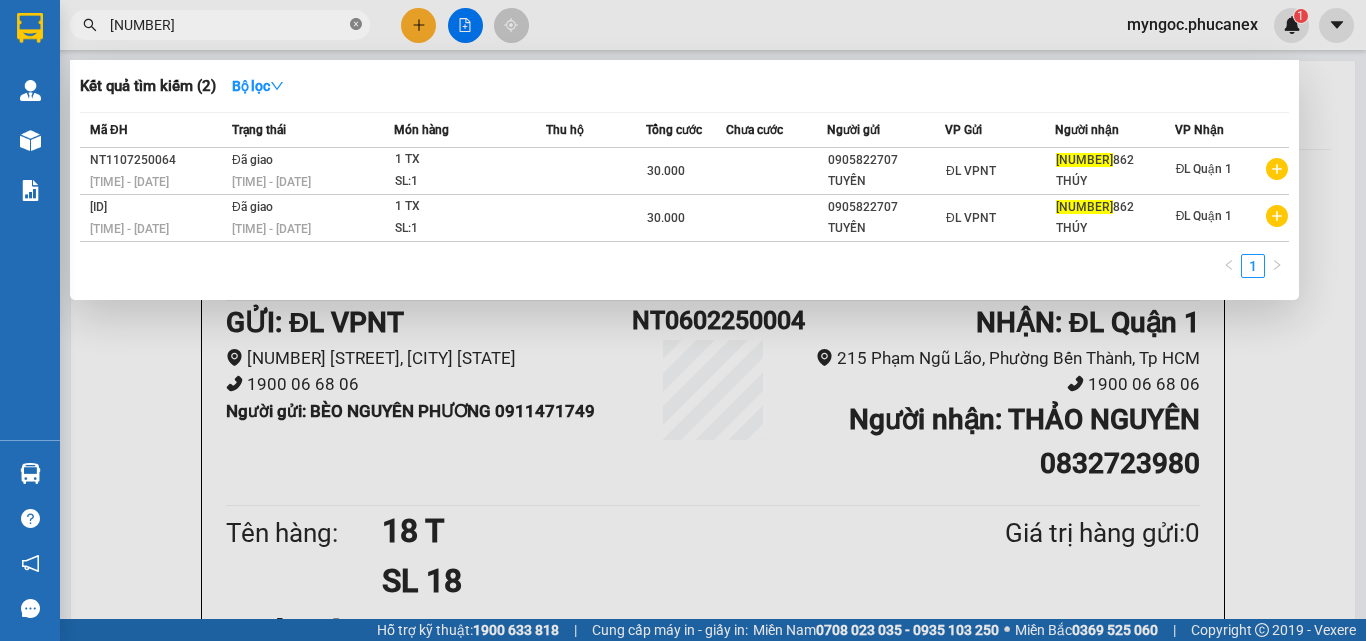 click 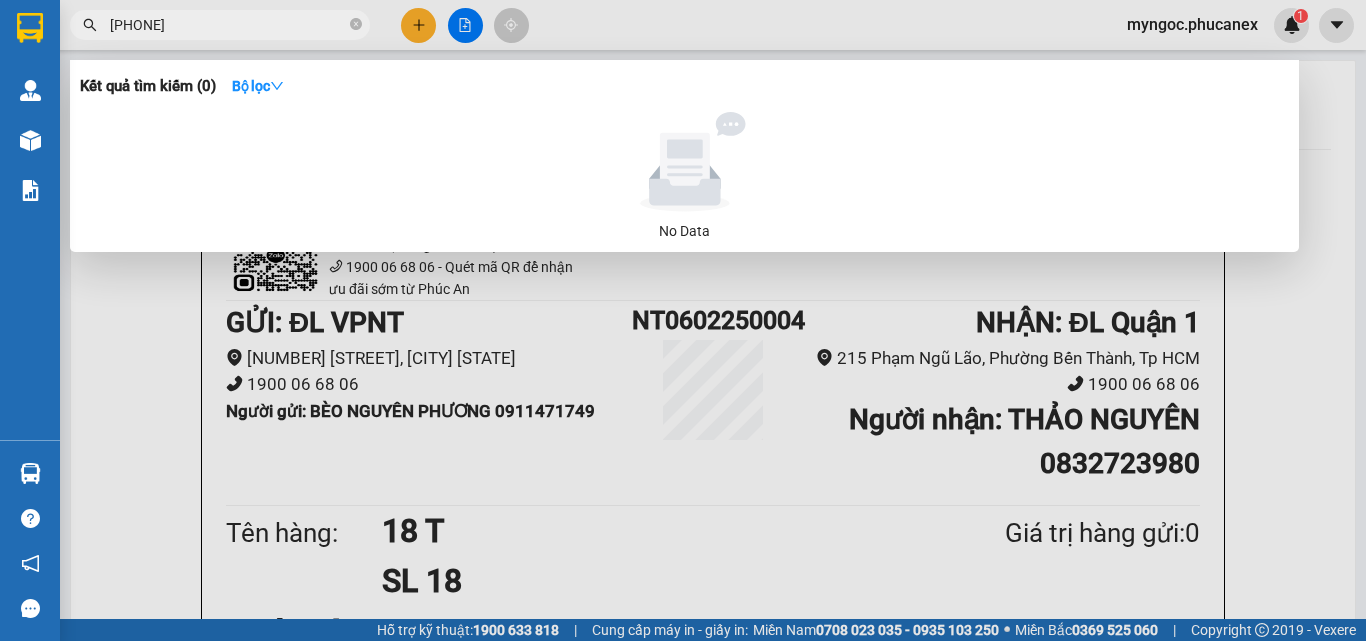 type on "[PHONE]" 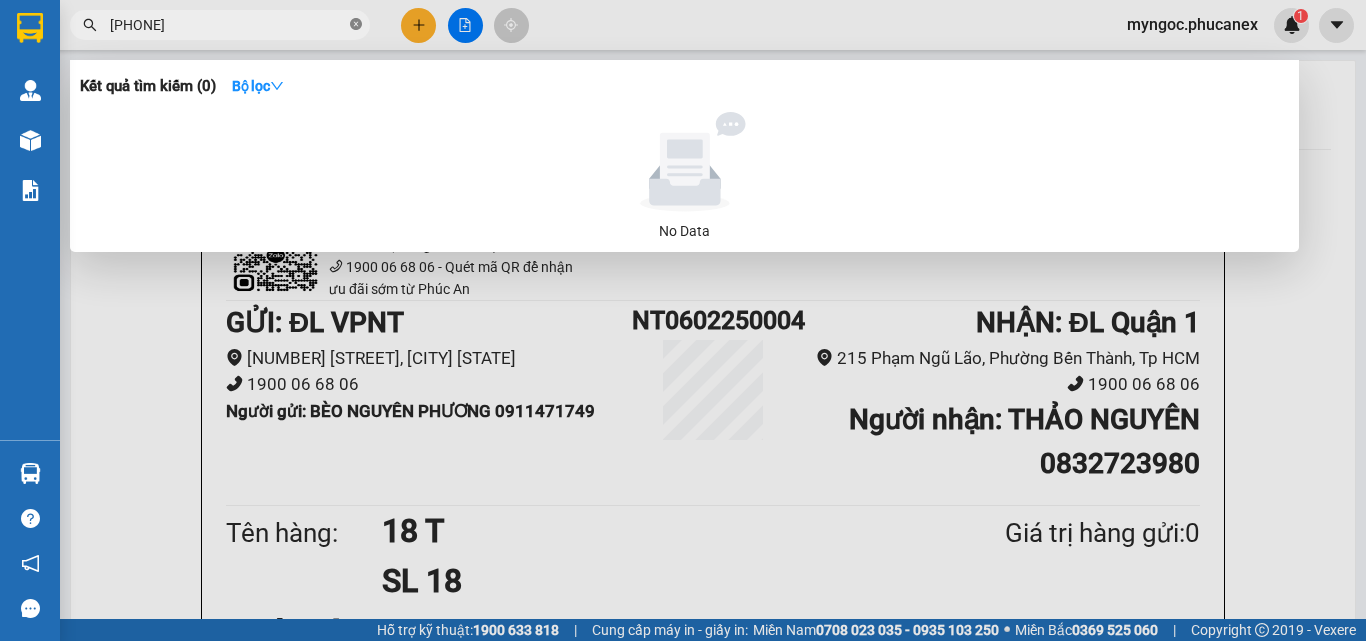 click 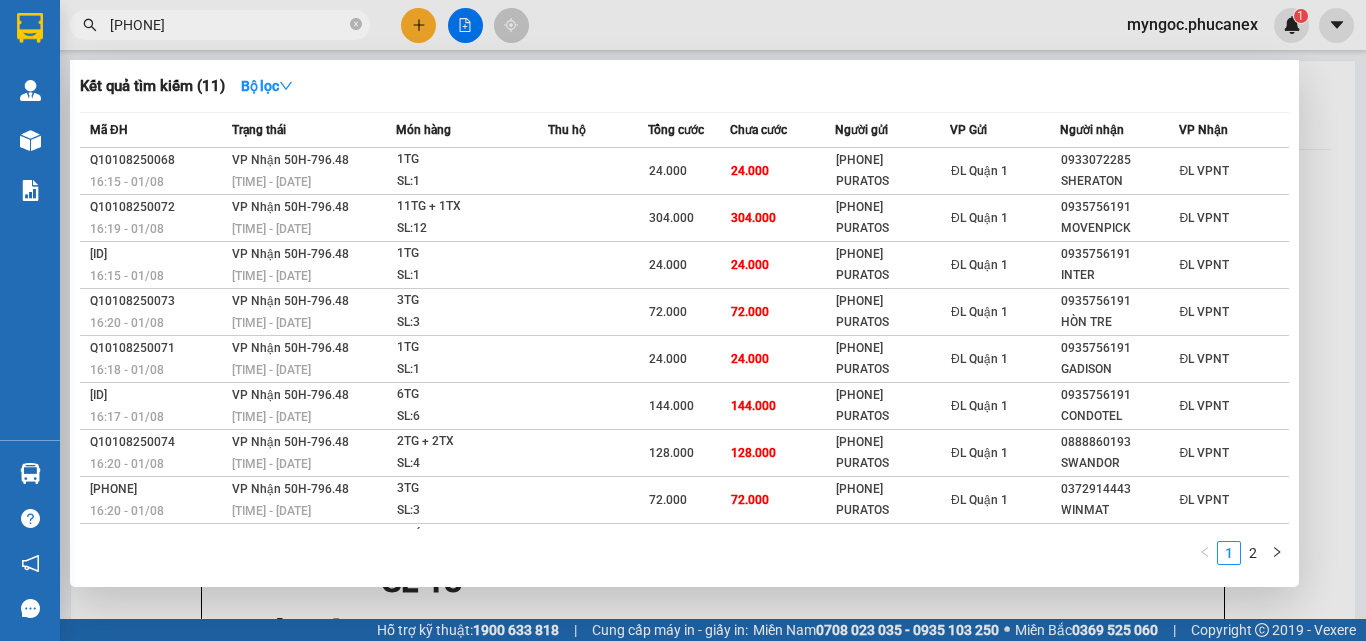 type on "[PHONE]" 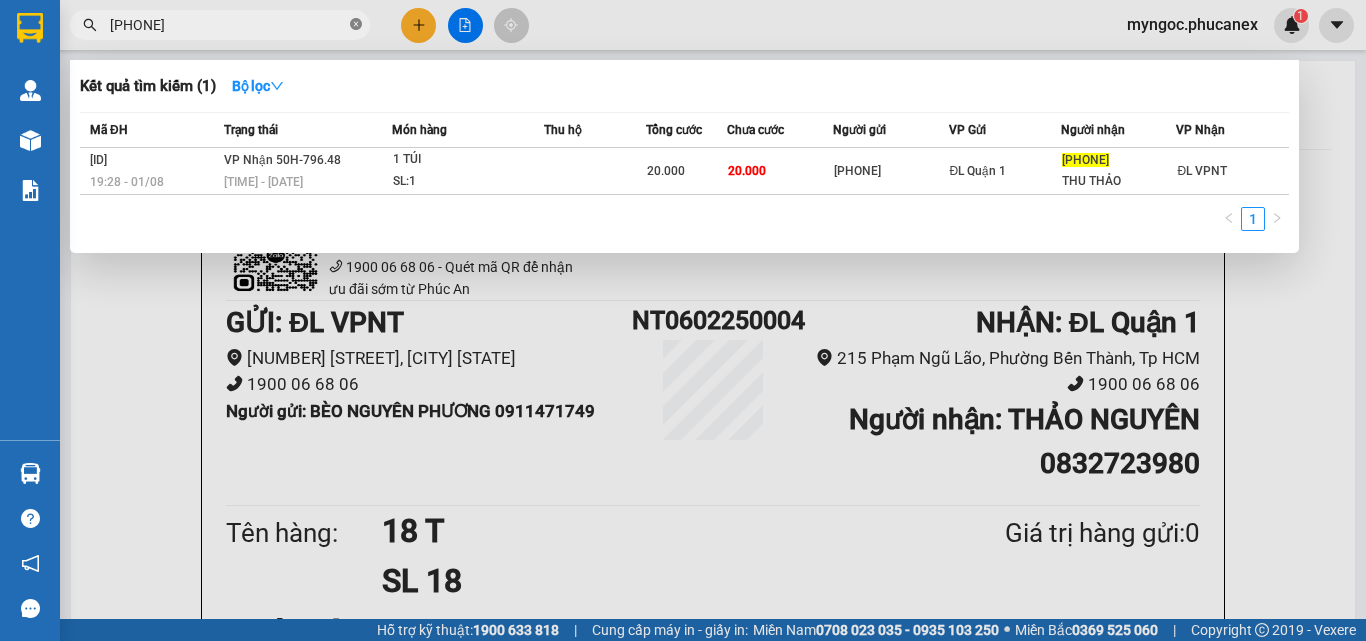 click 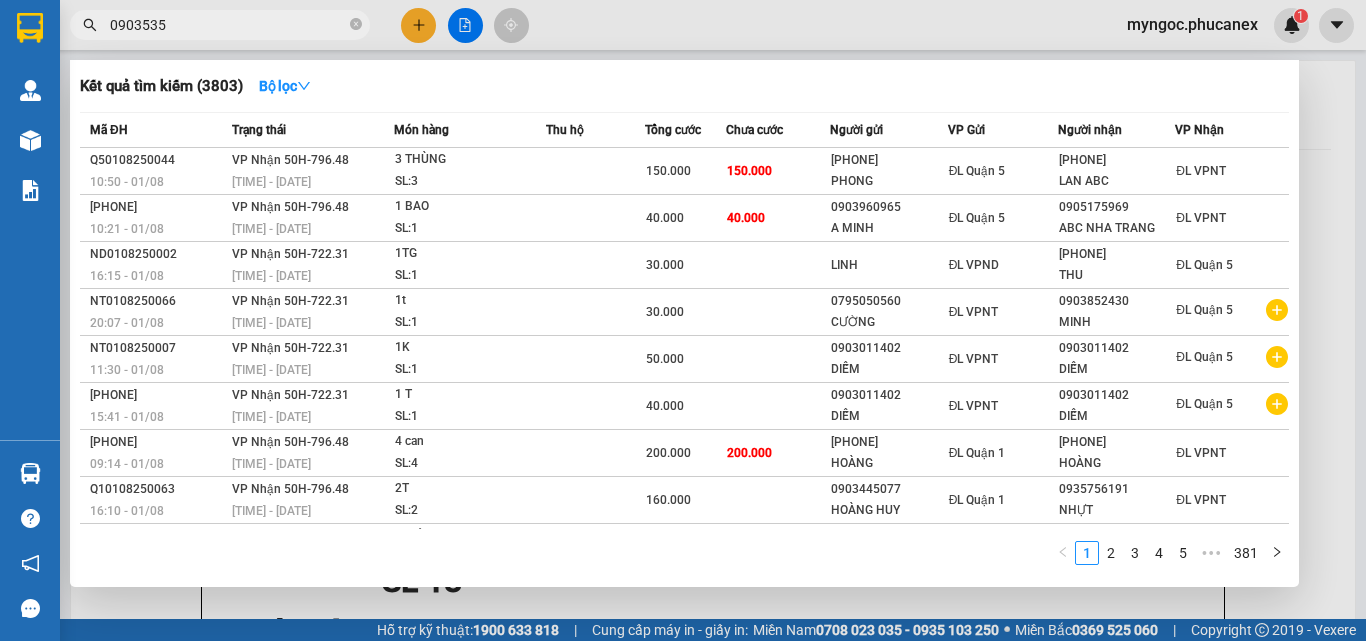 type on "[PHONE]" 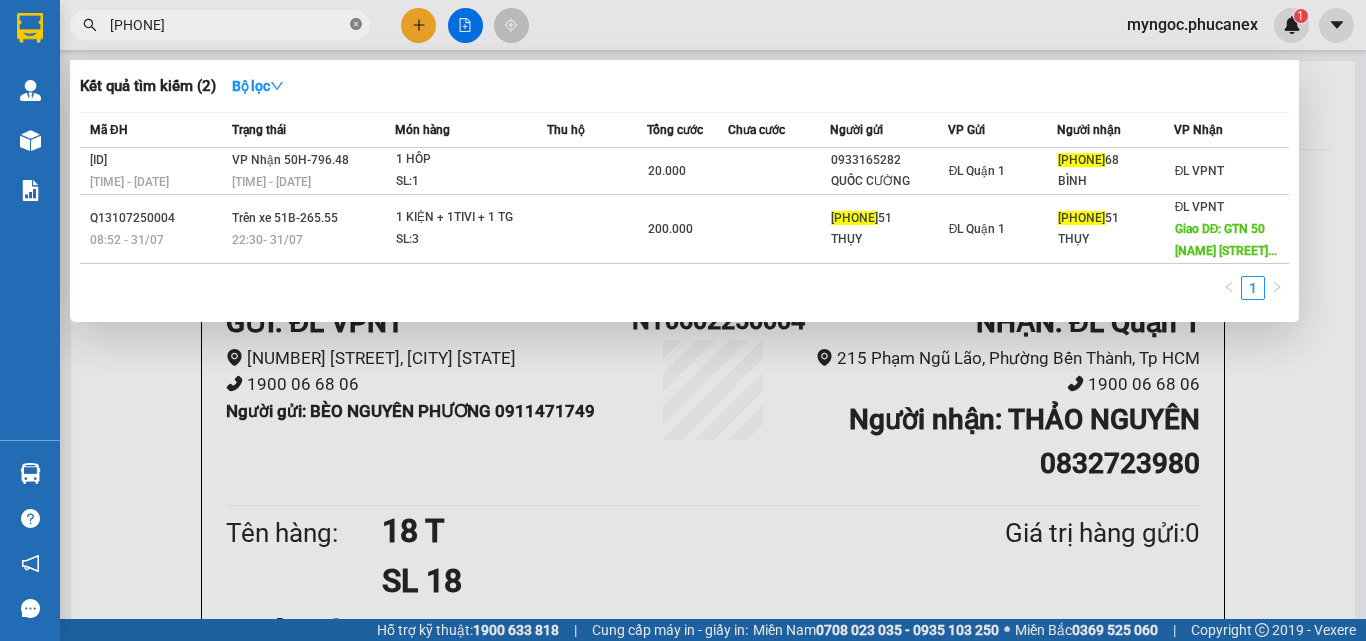 click 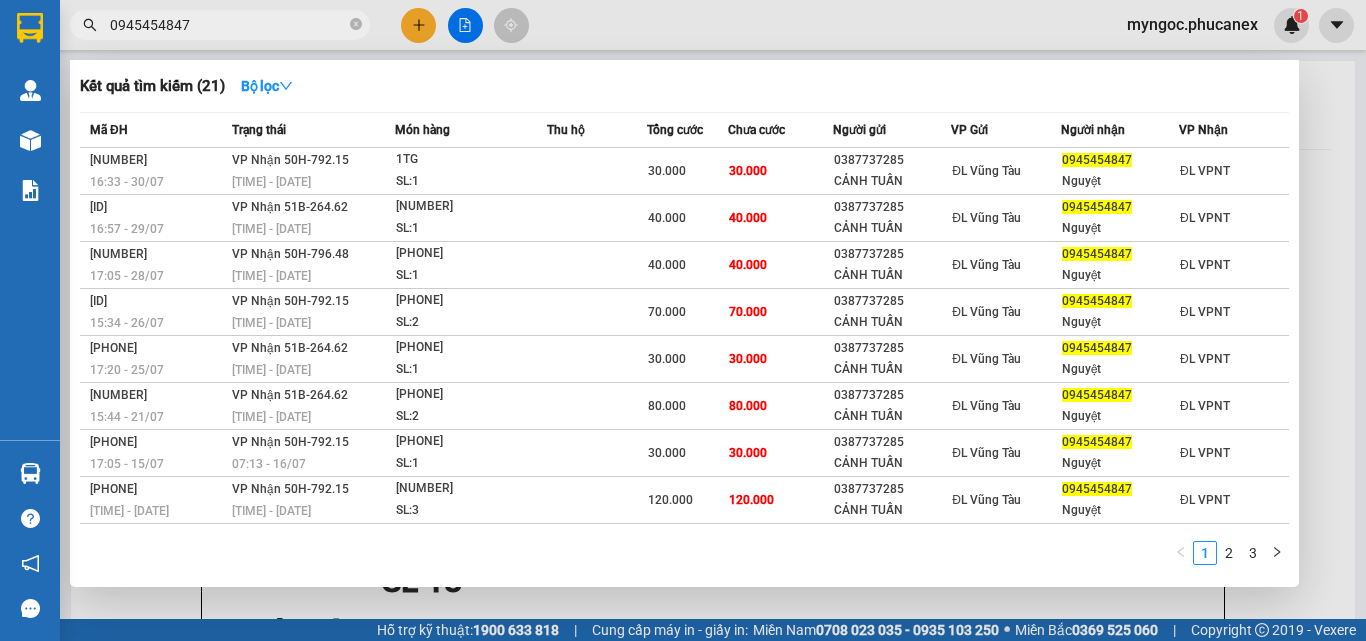 type on "0945454847" 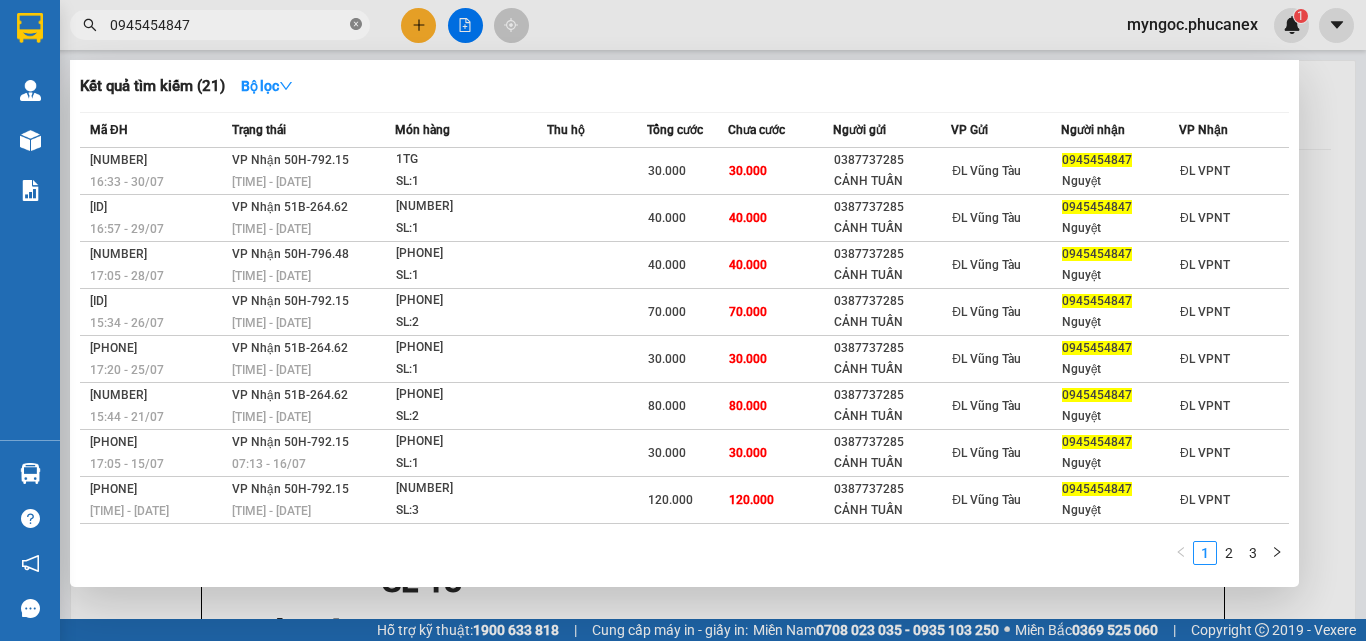 click 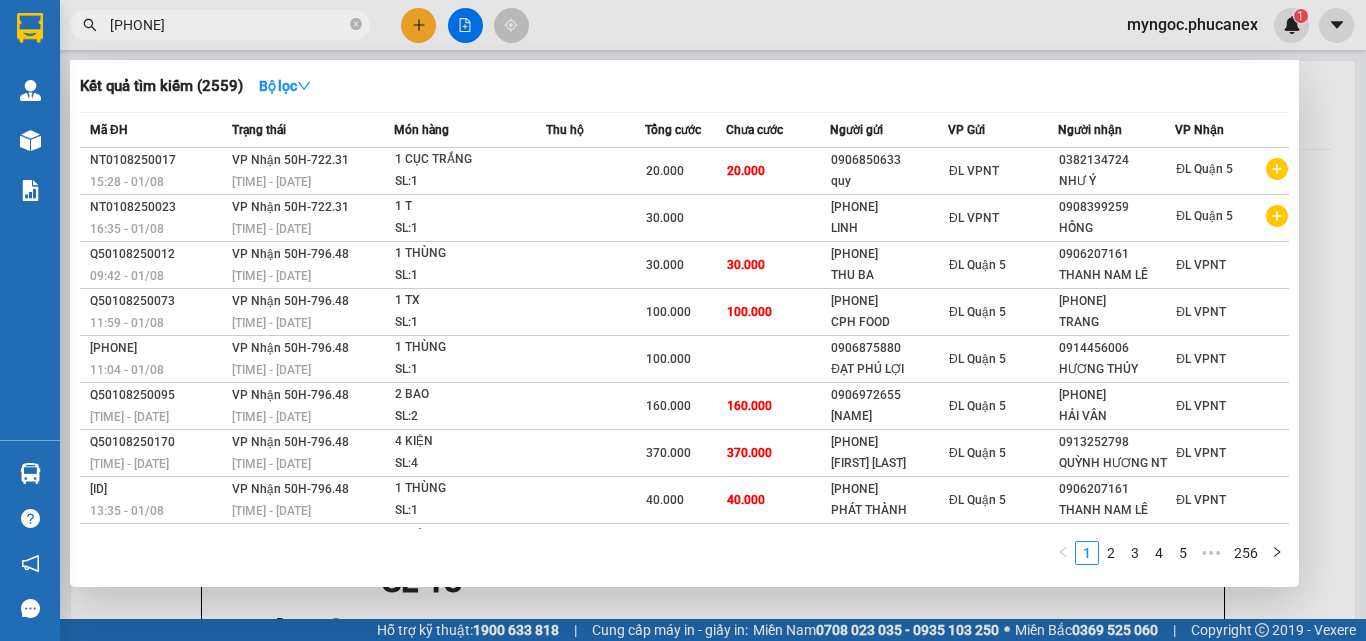 type on "[PHONE]" 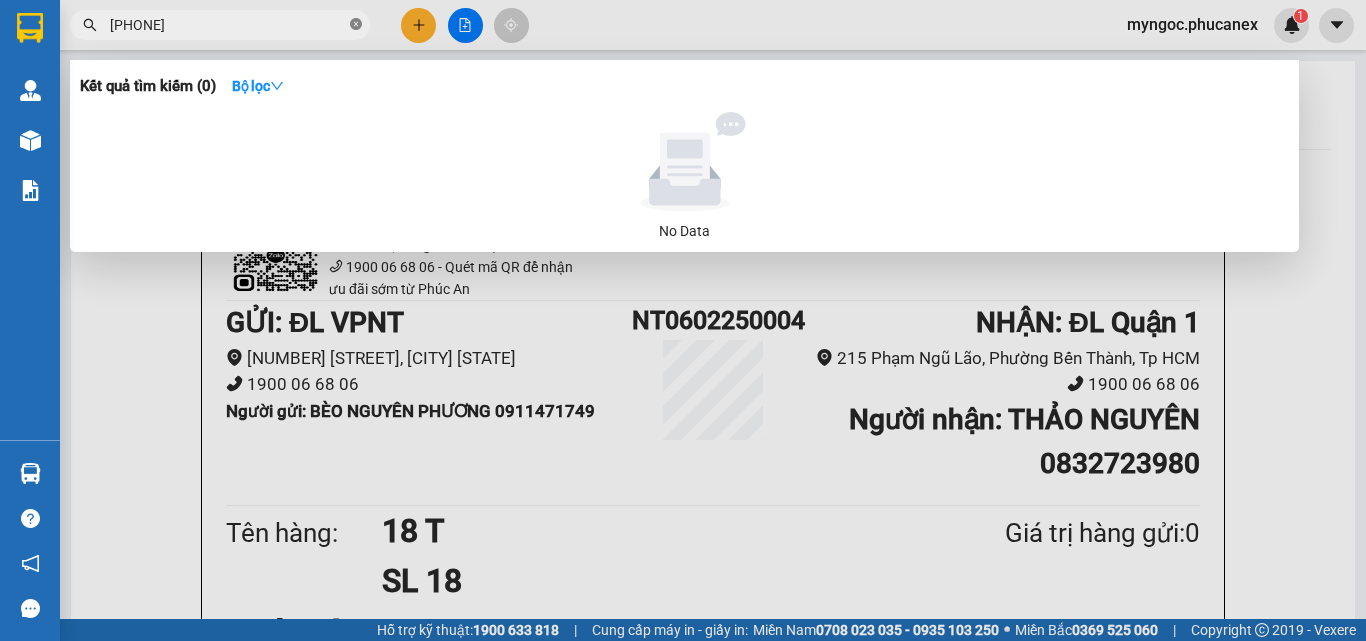 click 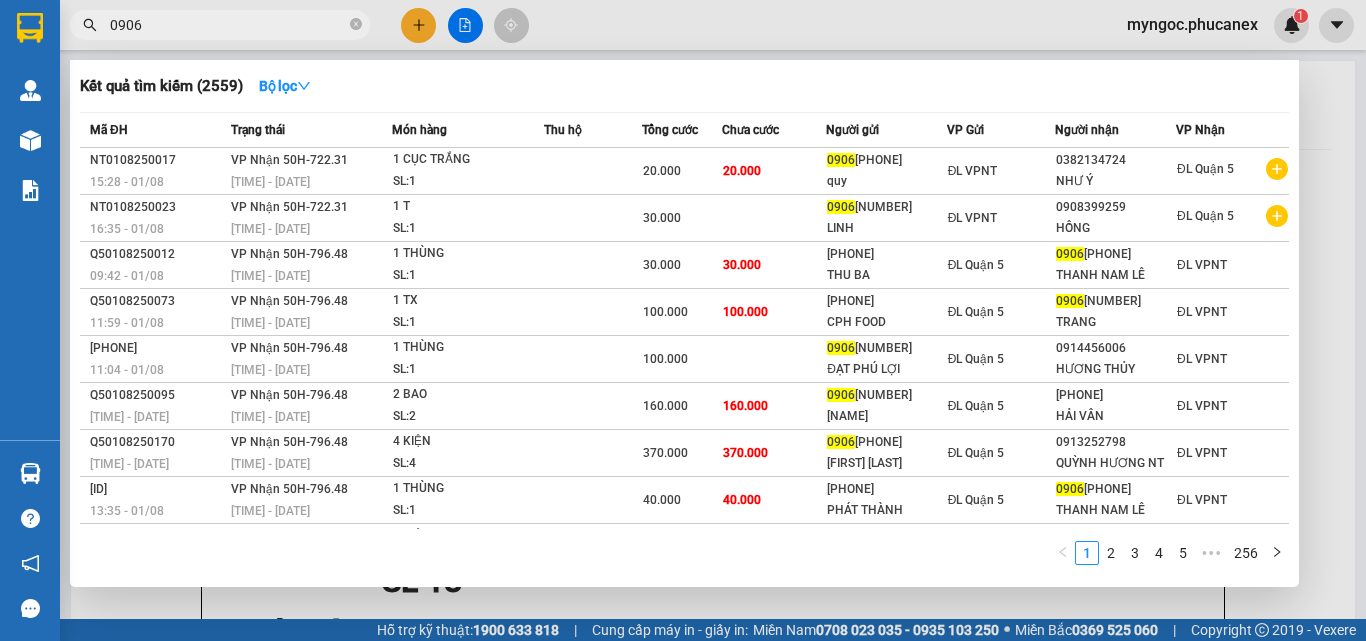 type on "0906" 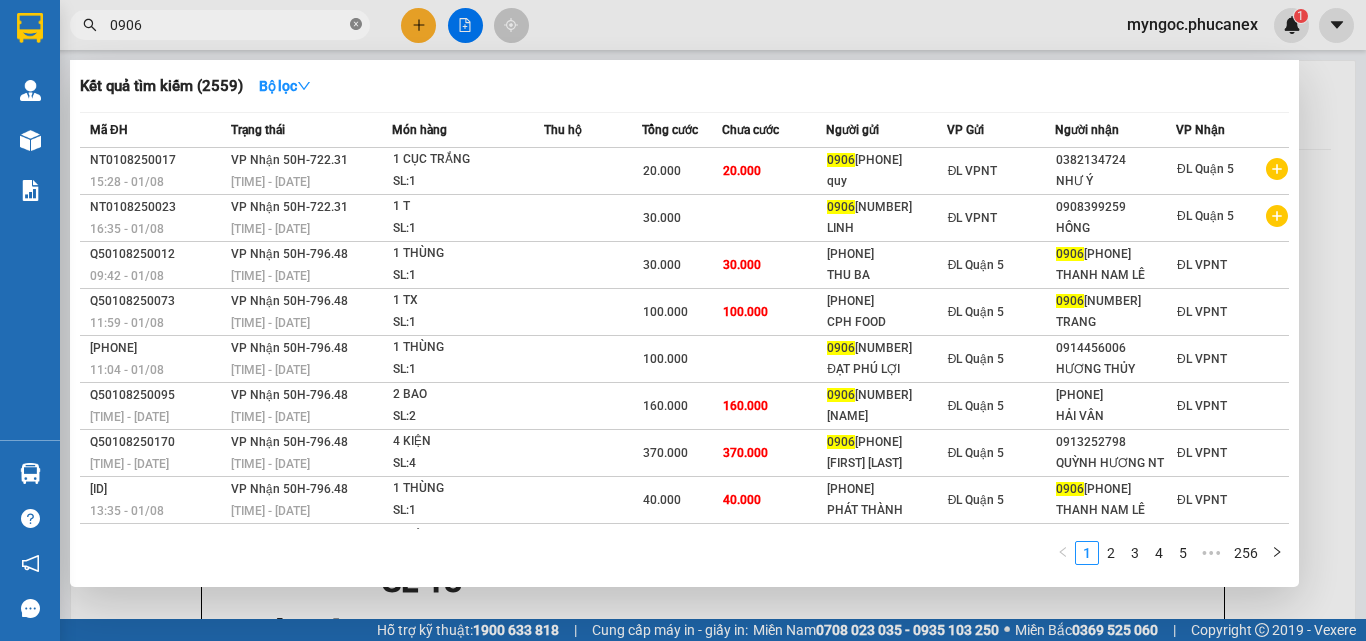 click 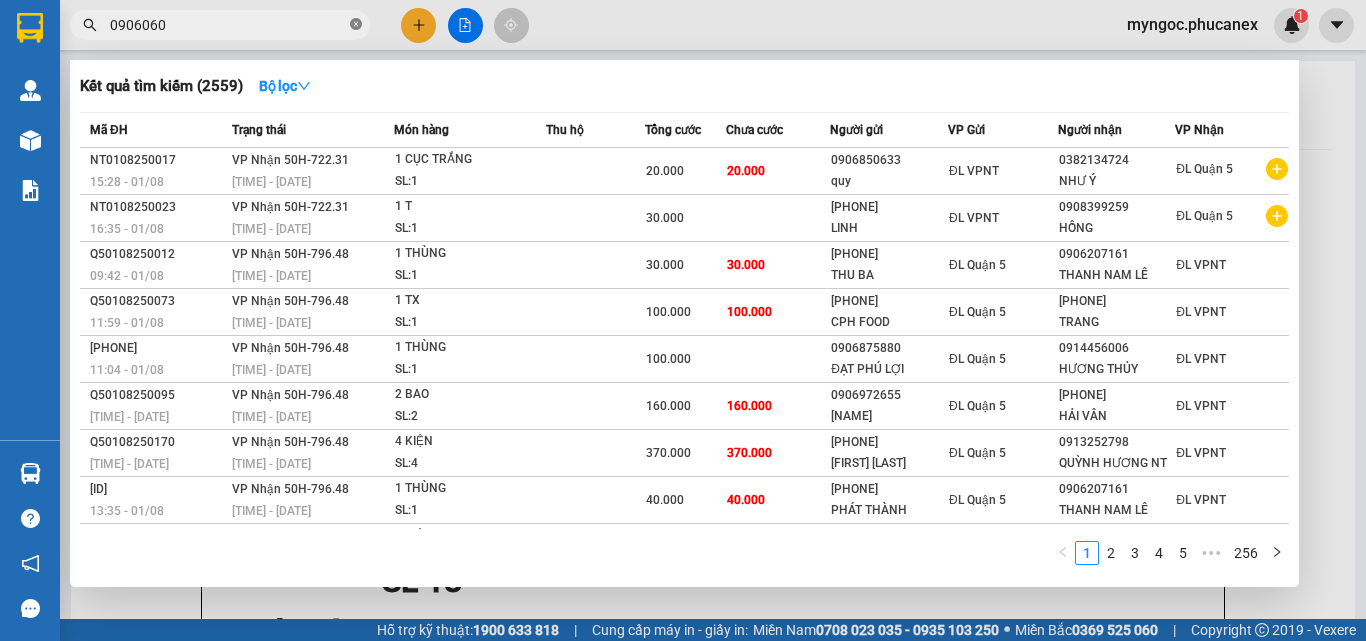 type on "[PHONE]" 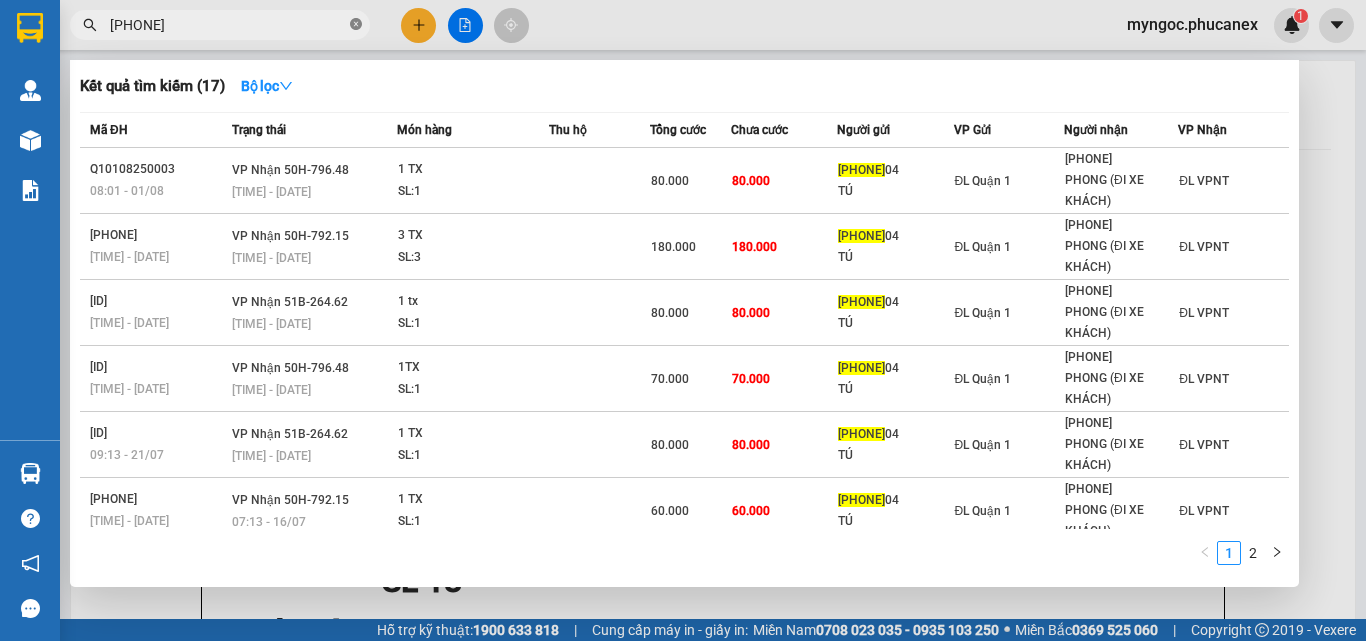 click 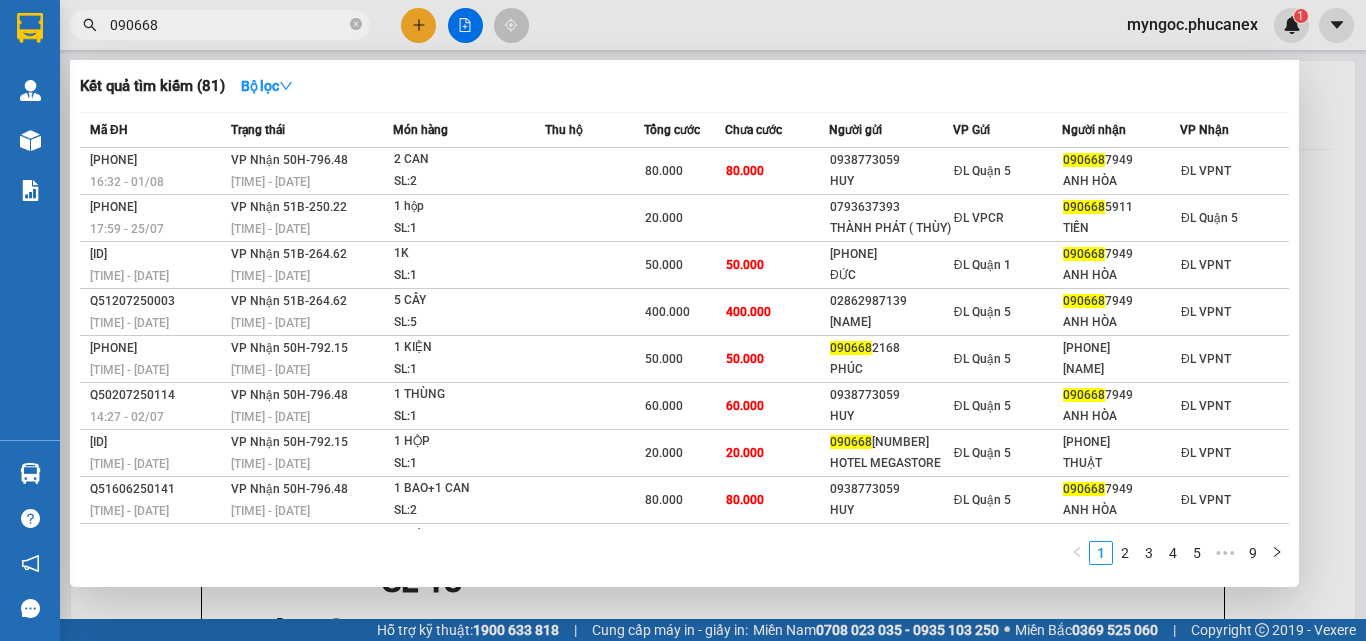 type on "090668" 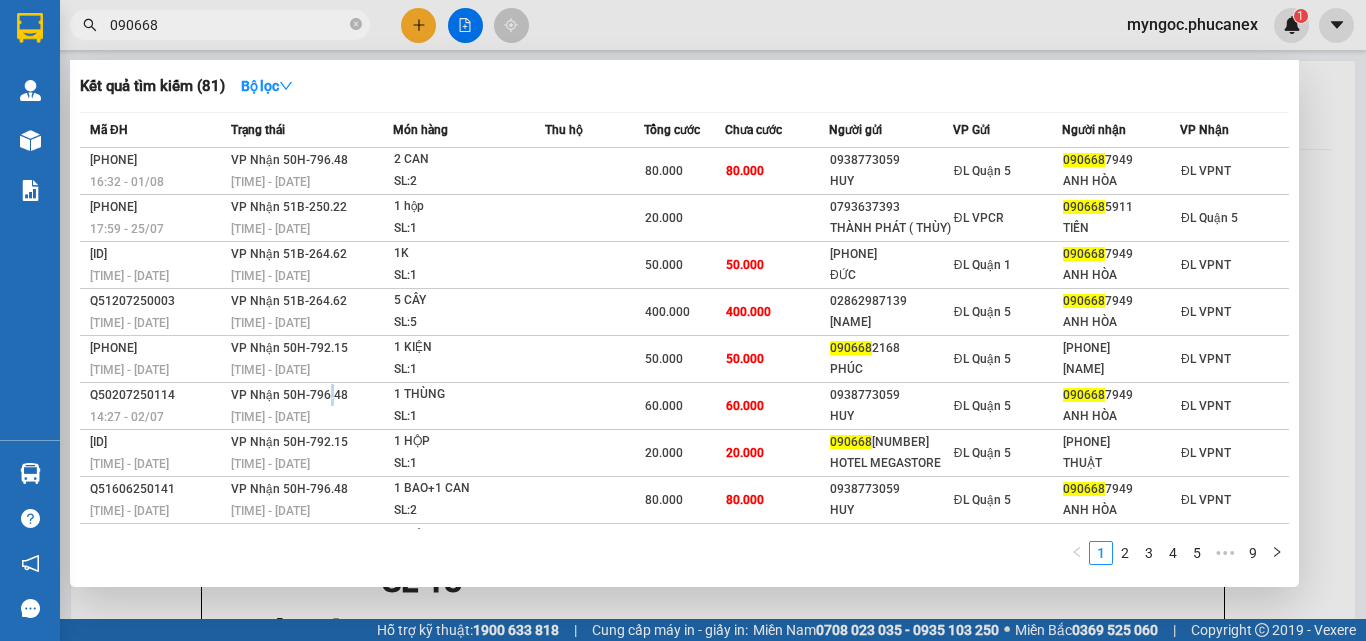 drag, startPoint x: 333, startPoint y: 406, endPoint x: 282, endPoint y: 471, distance: 82.61961 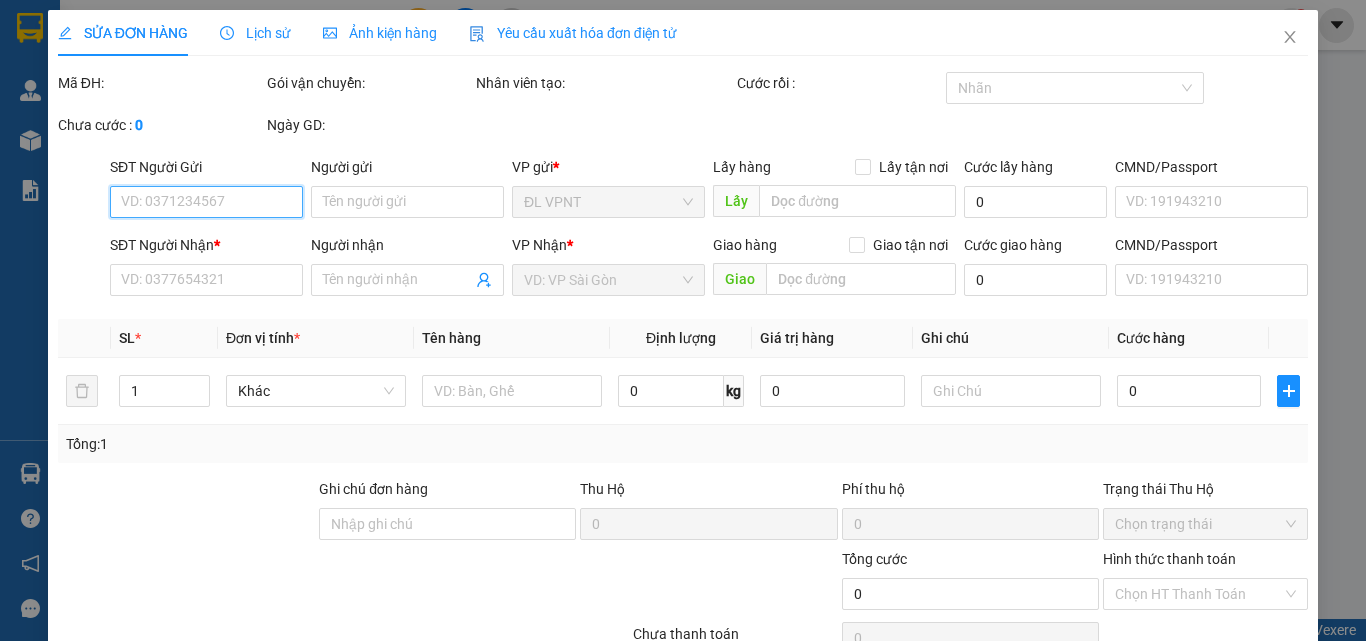 type on "0938773059" 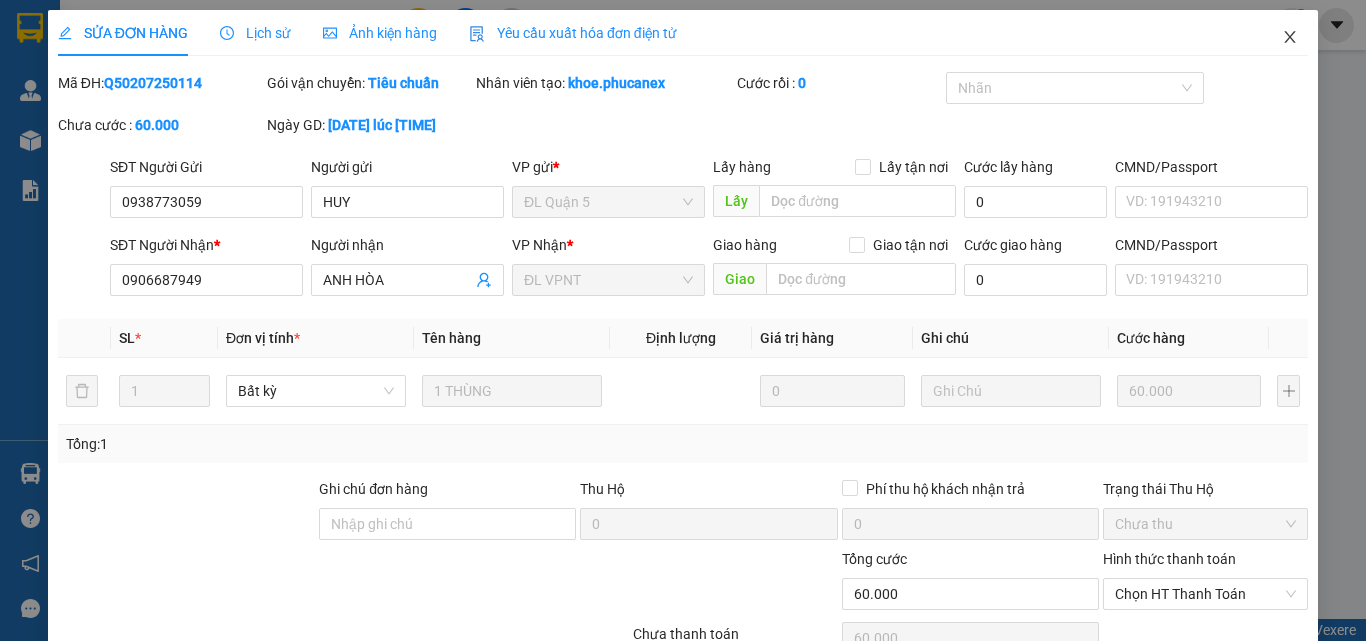 click 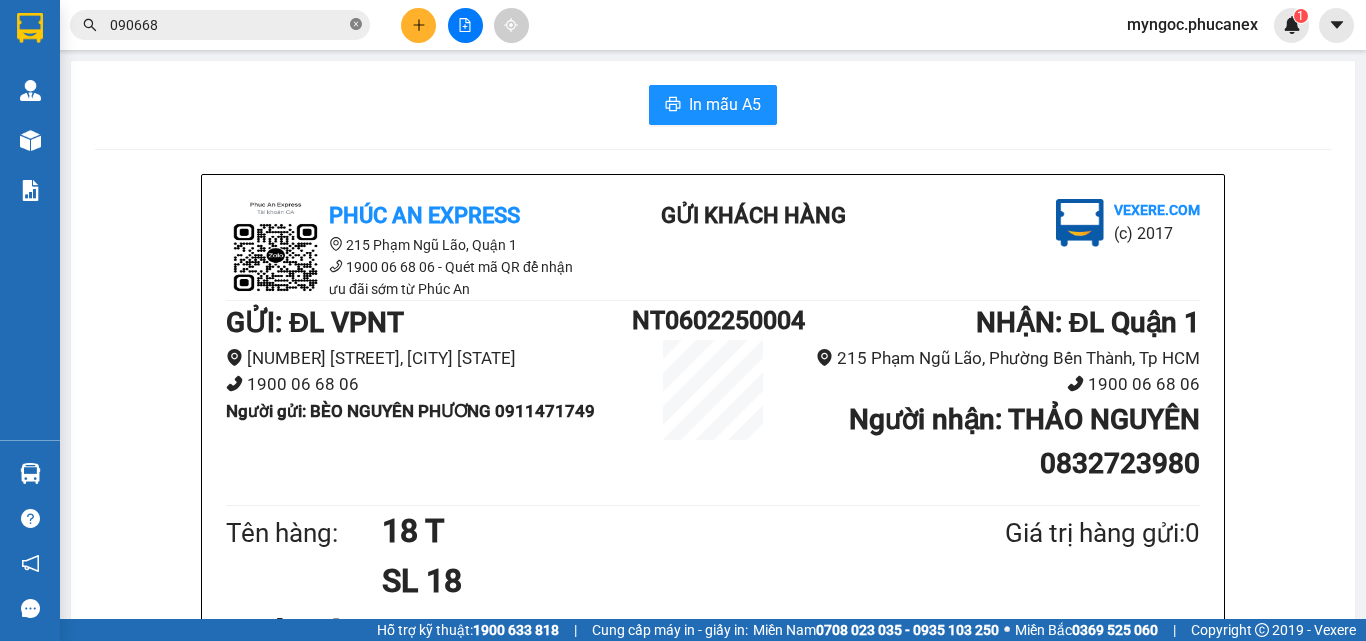 click 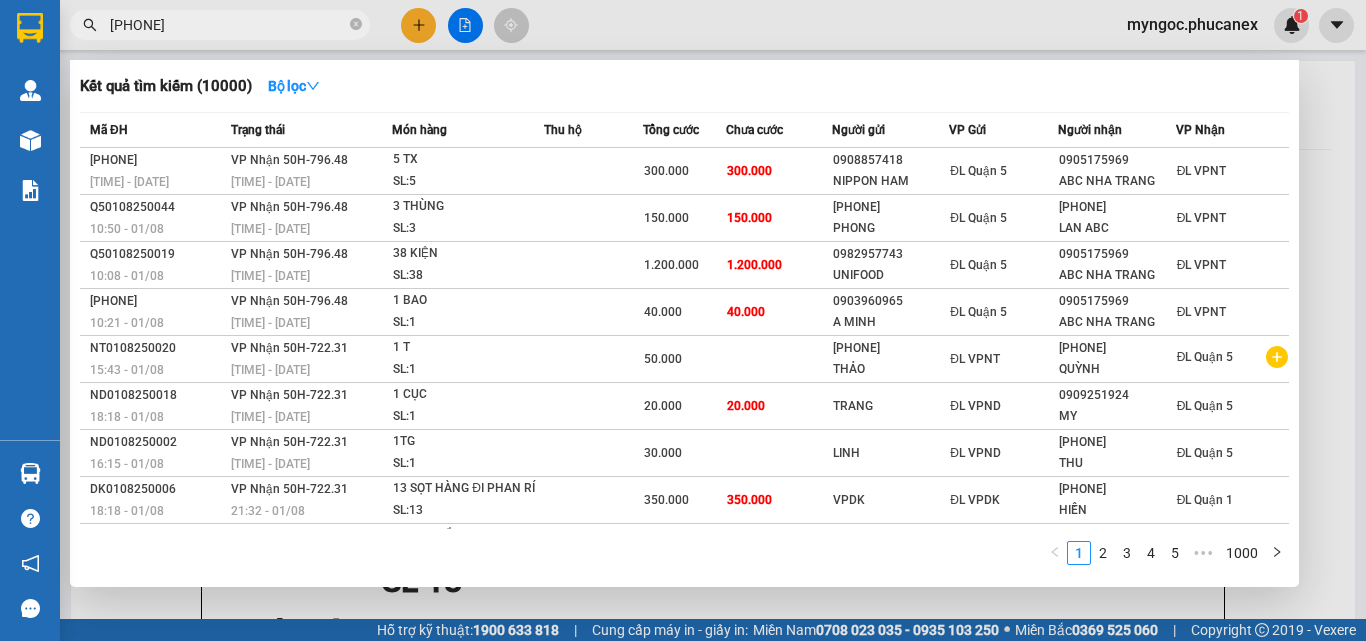 type on "[PHONE]" 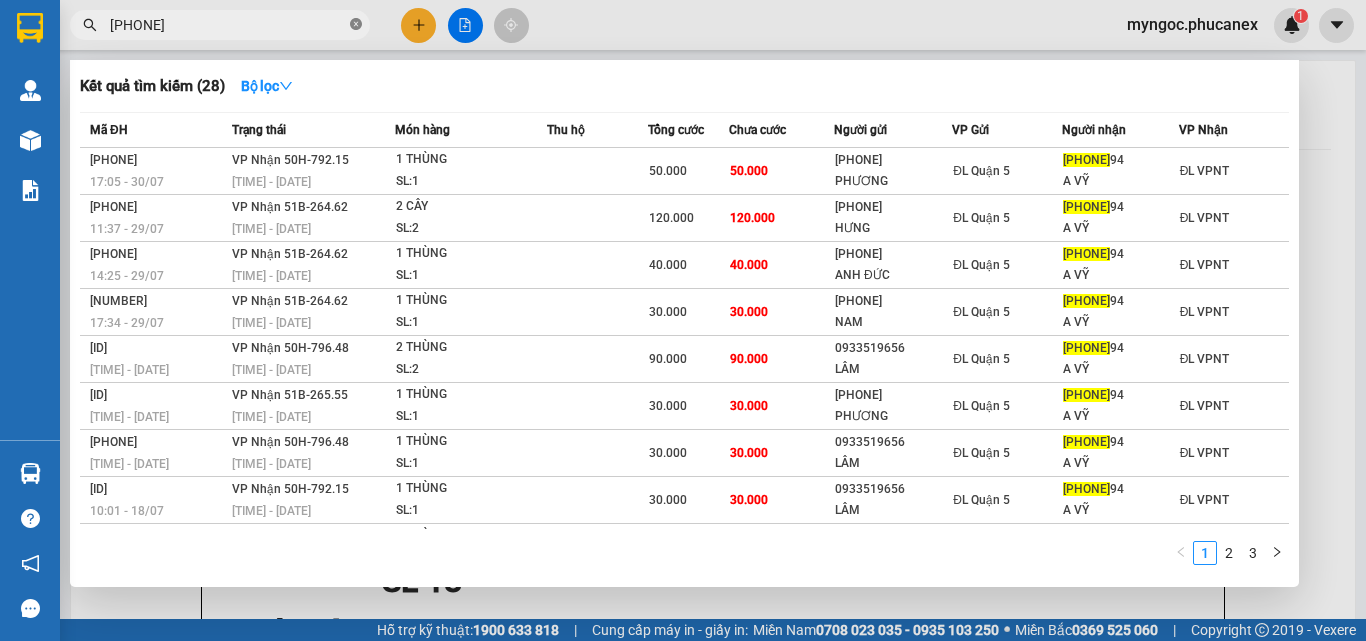 click 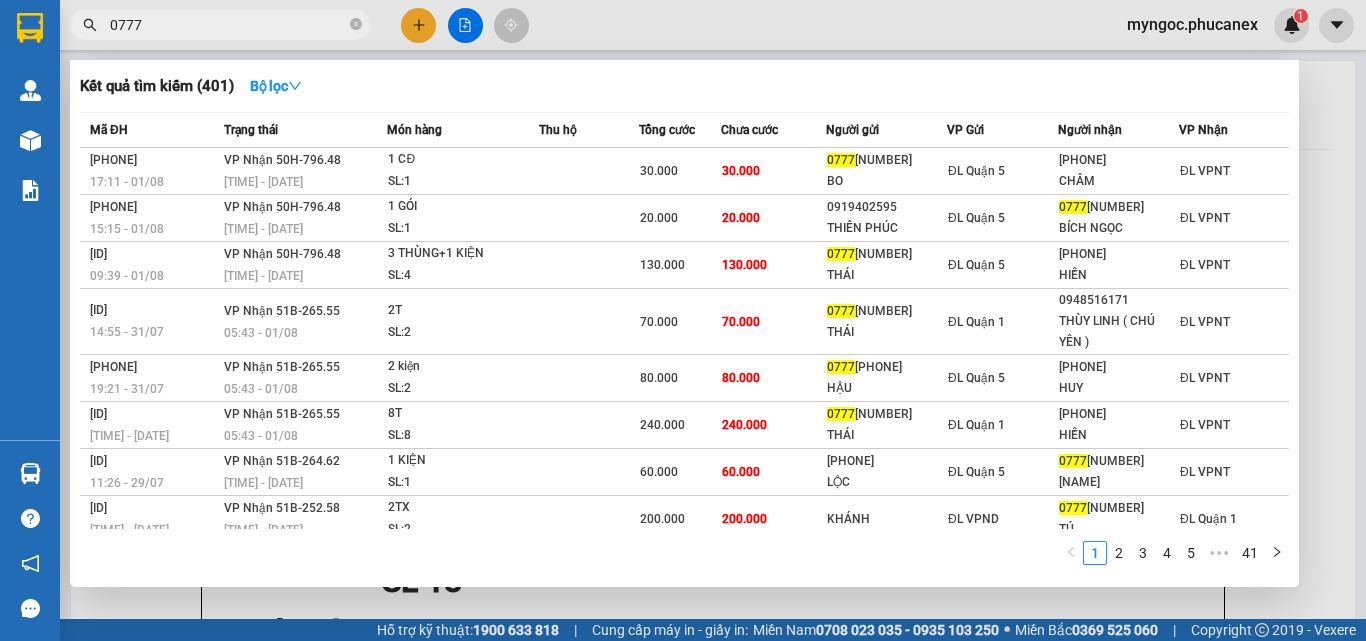 type on "0777" 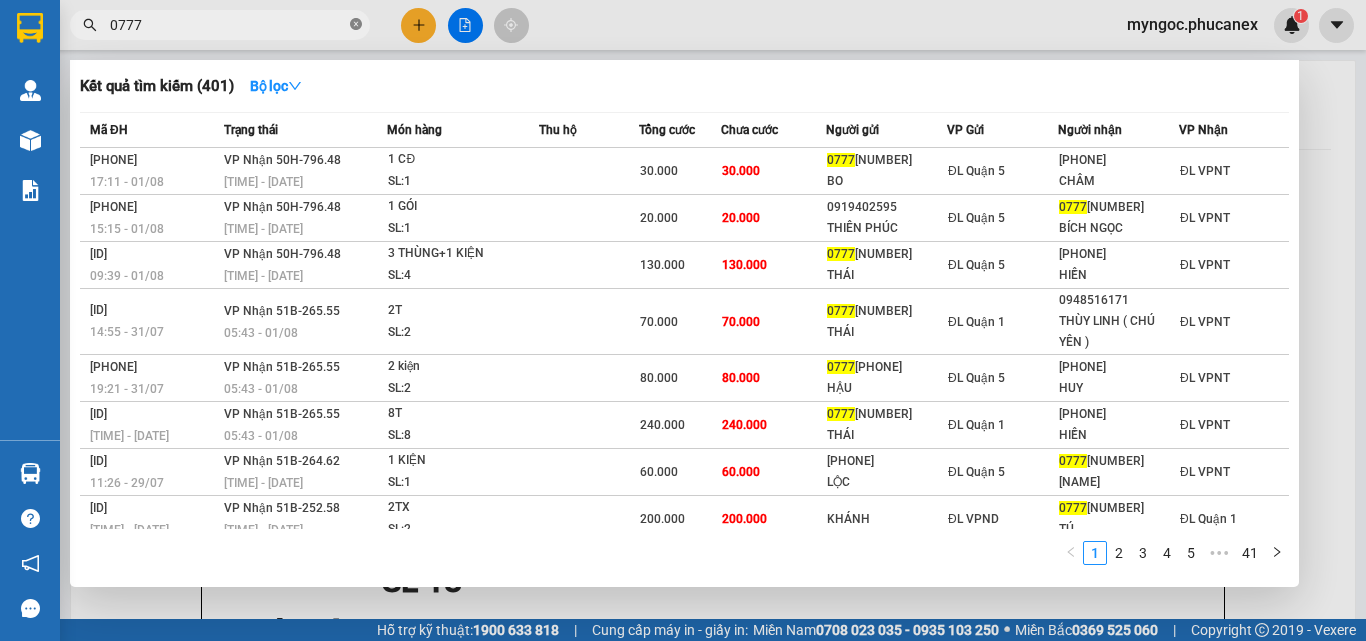 click 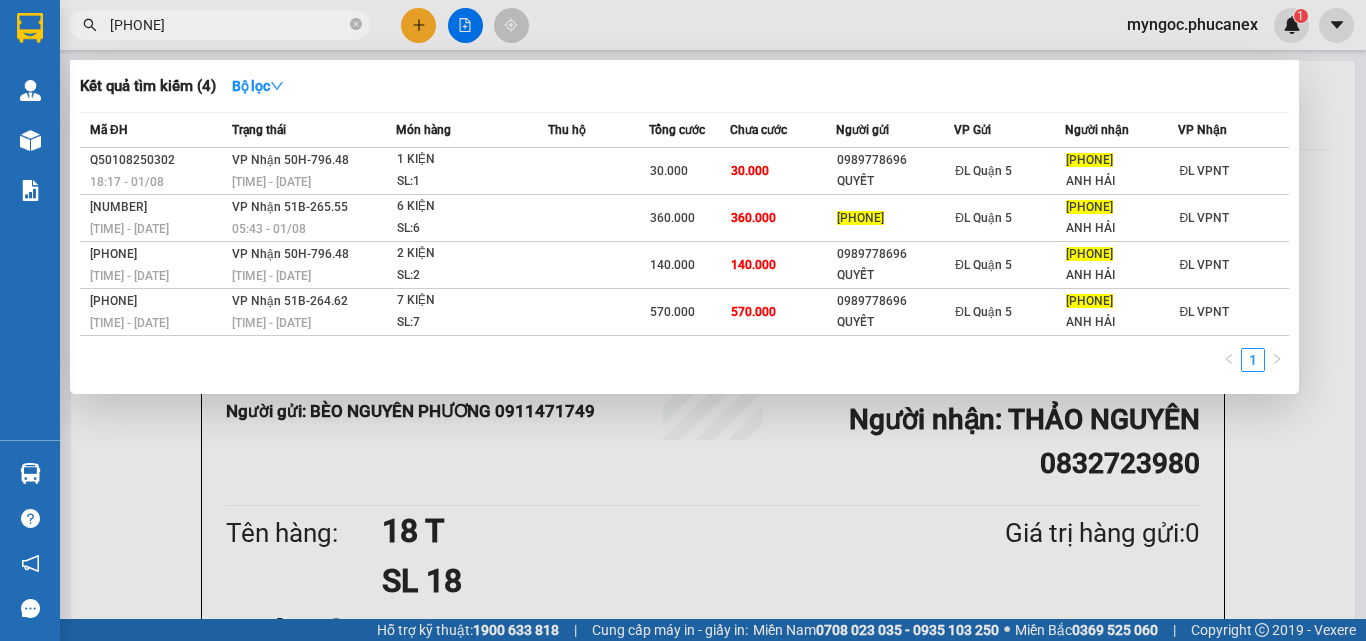 type on "[PHONE]" 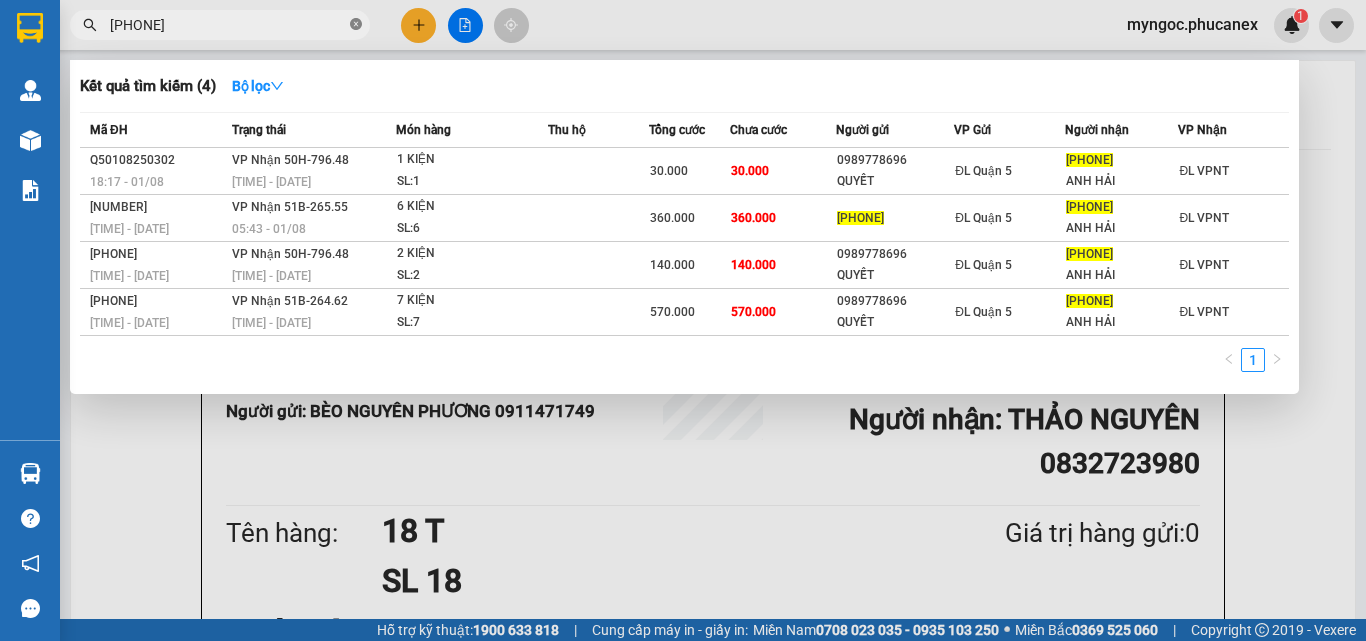 click 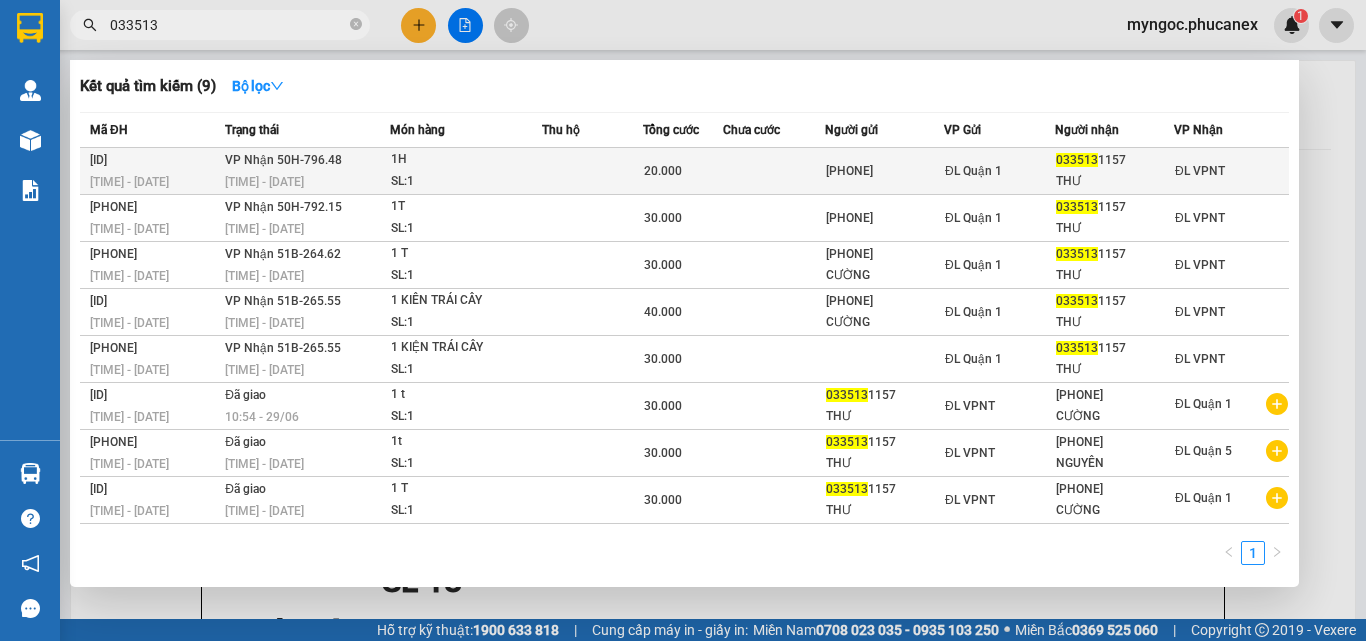 type on "033513" 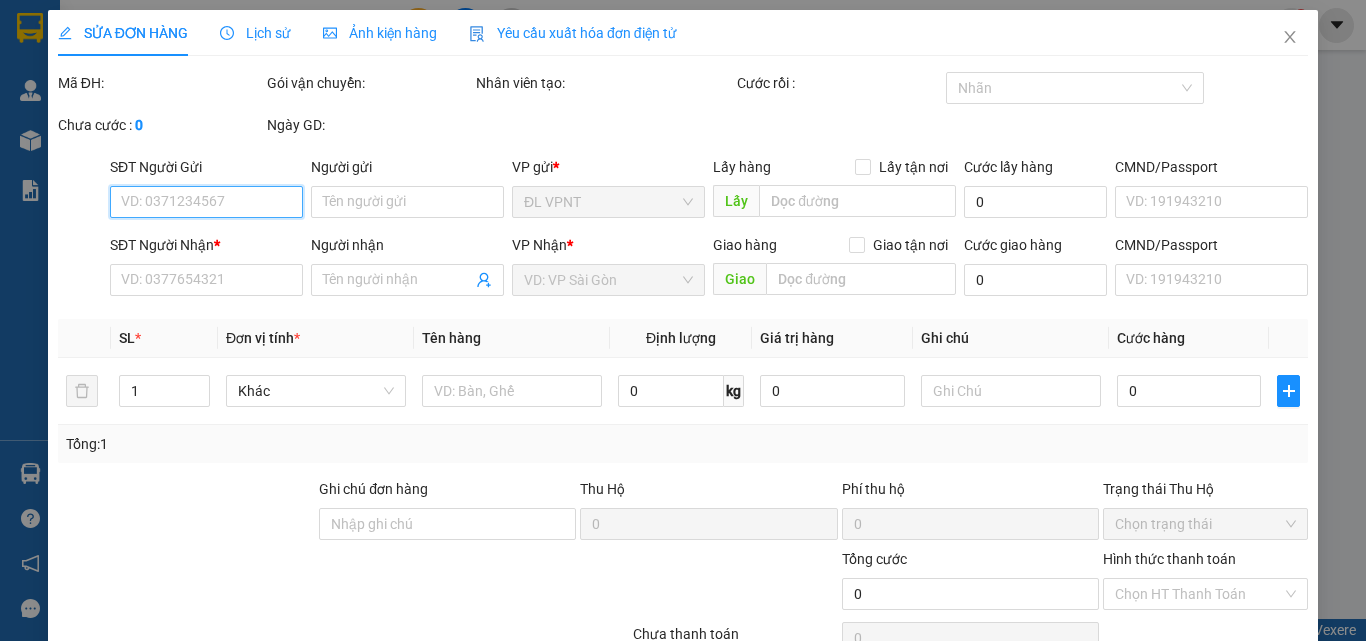 type on "[PHONE]" 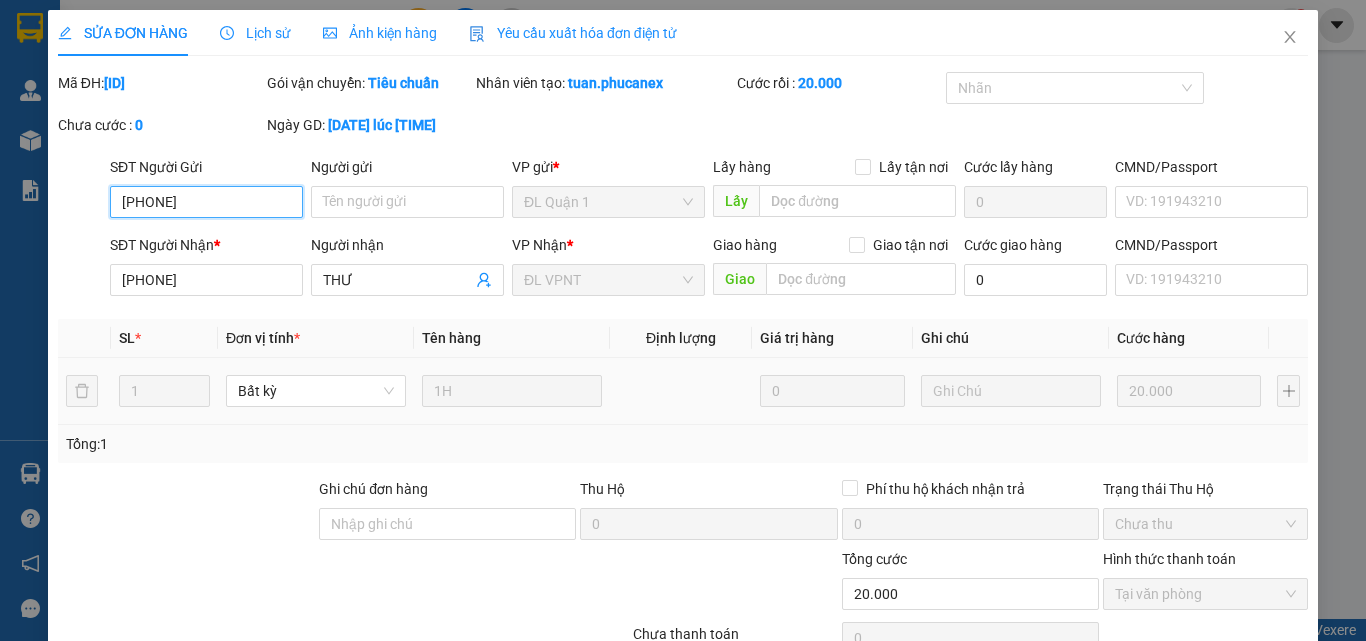 scroll, scrollTop: 103, scrollLeft: 0, axis: vertical 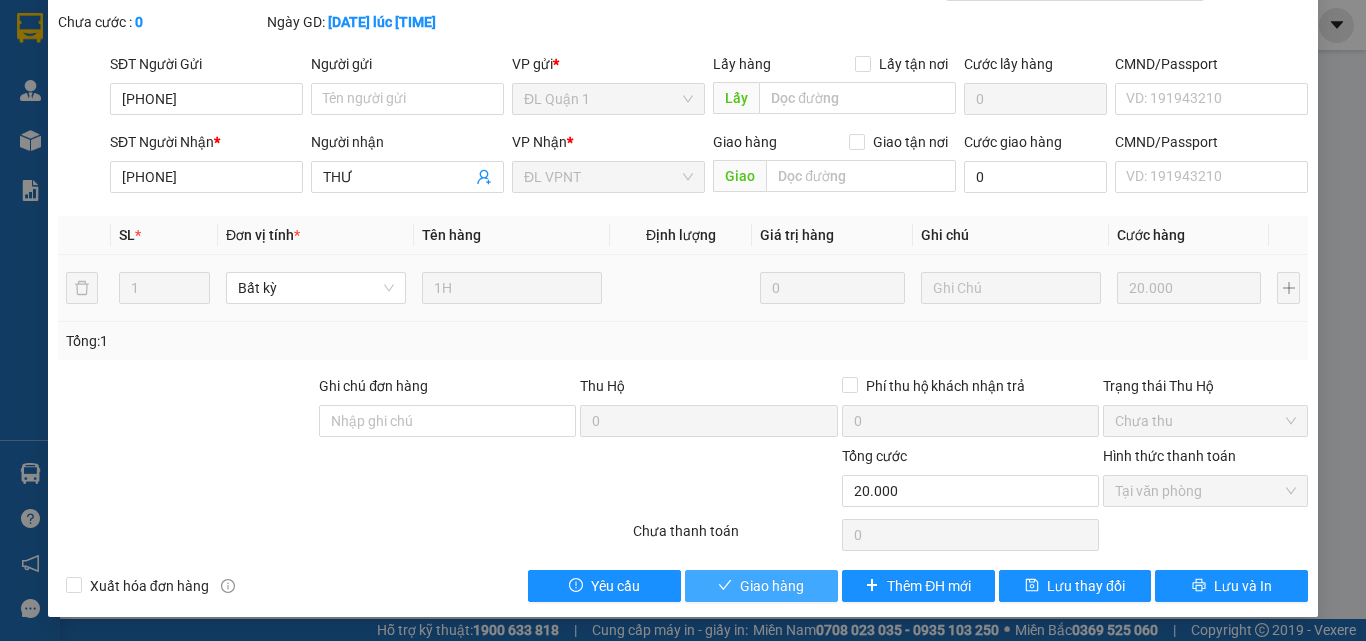 click on "Giao hàng" at bounding box center (772, 586) 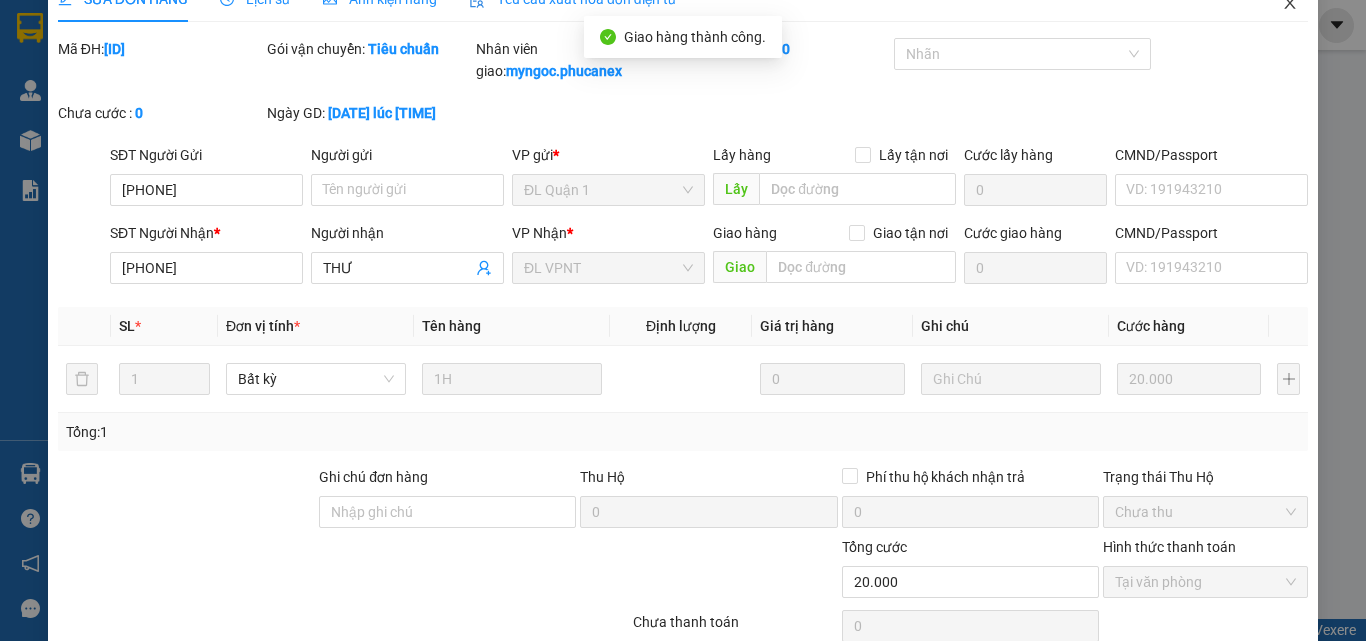 scroll, scrollTop: 0, scrollLeft: 0, axis: both 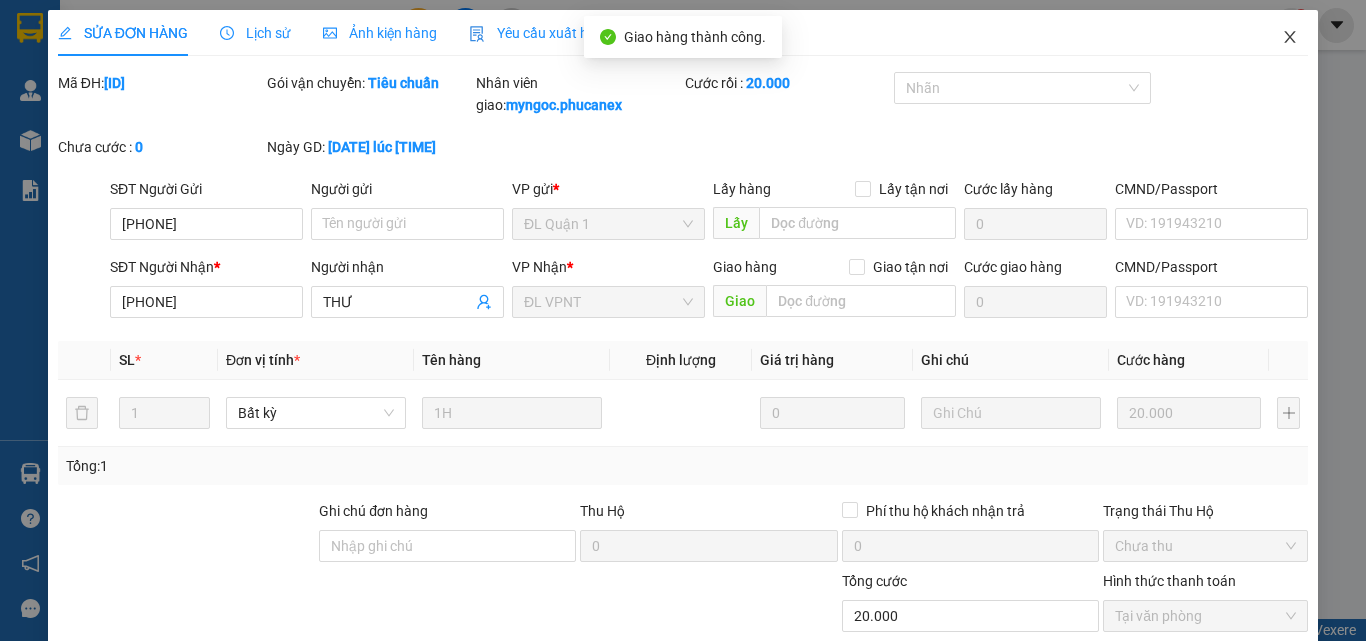 click 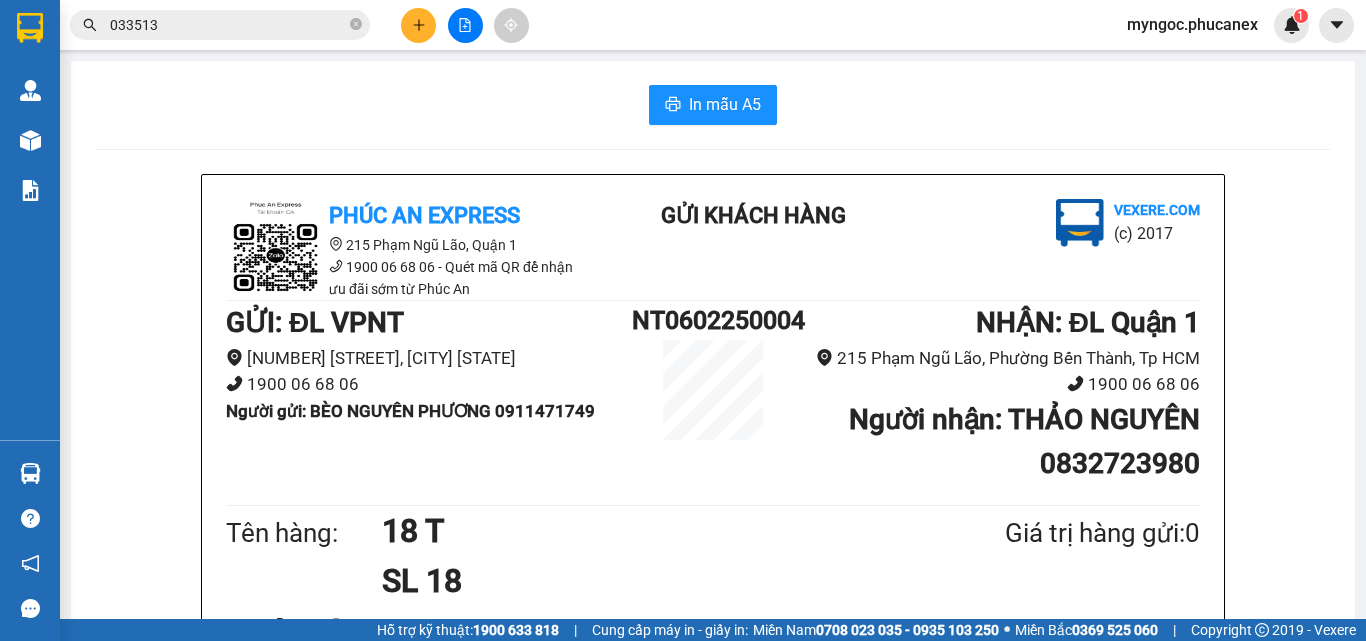 click on "033513" at bounding box center (228, 25) 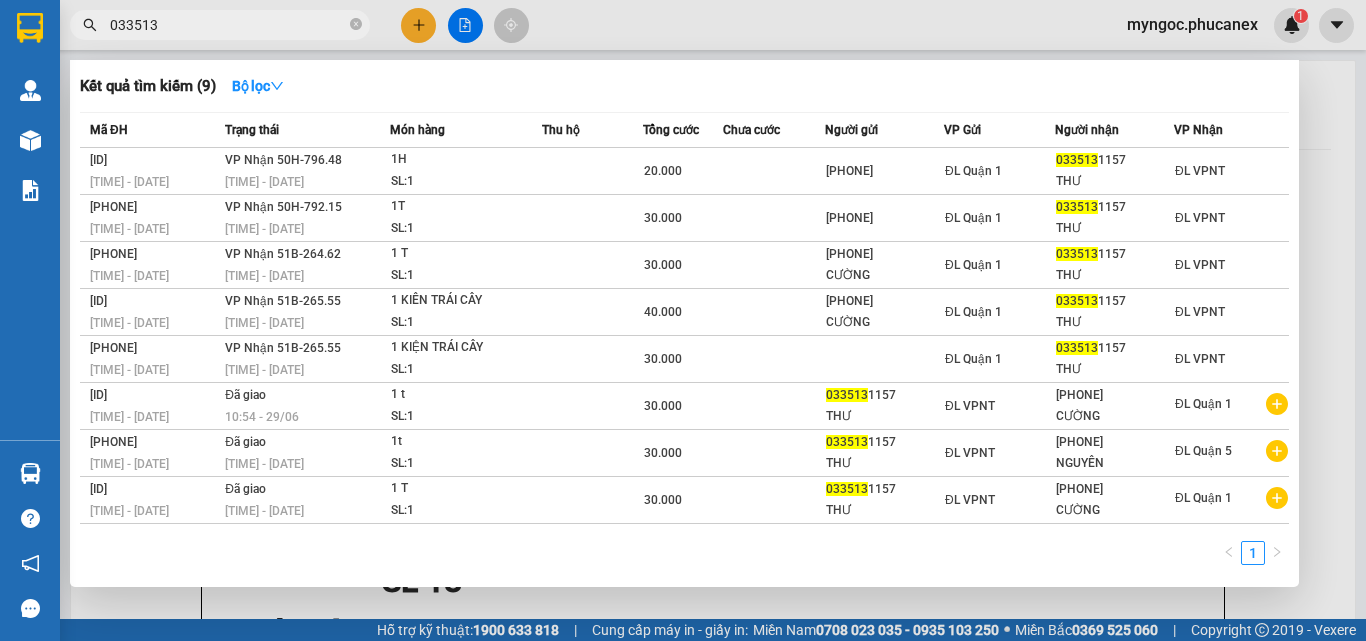 click on "033513" at bounding box center [220, 25] 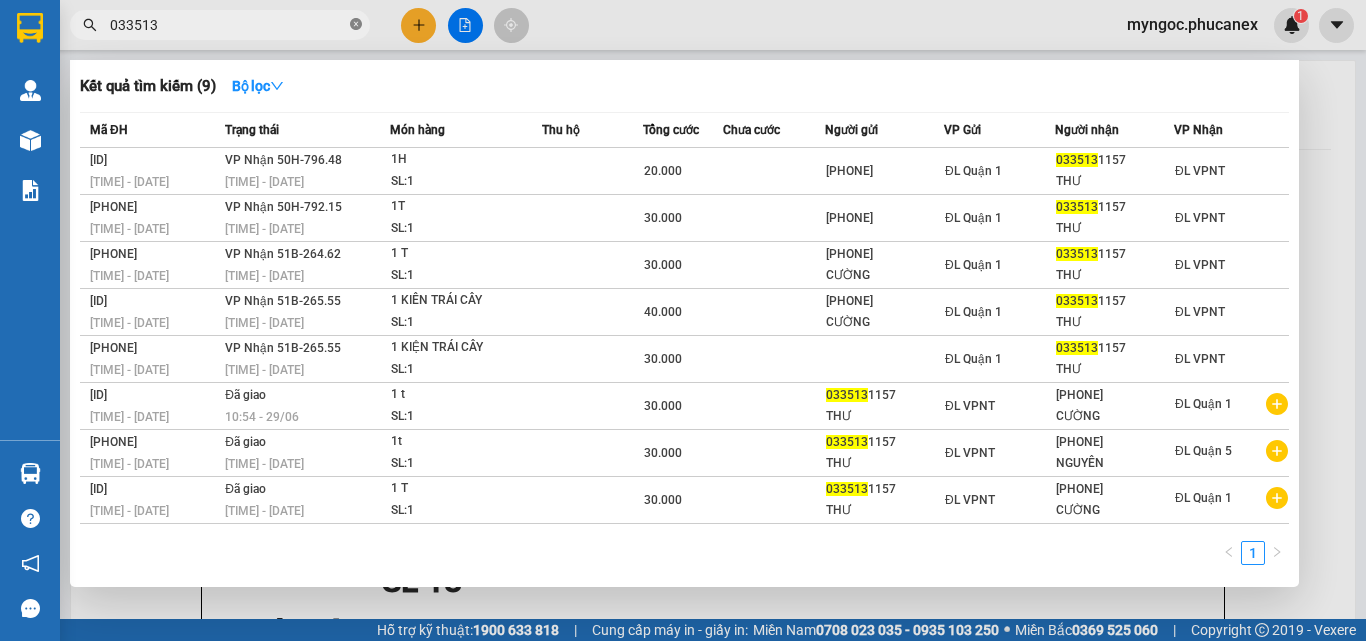 click at bounding box center (356, 25) 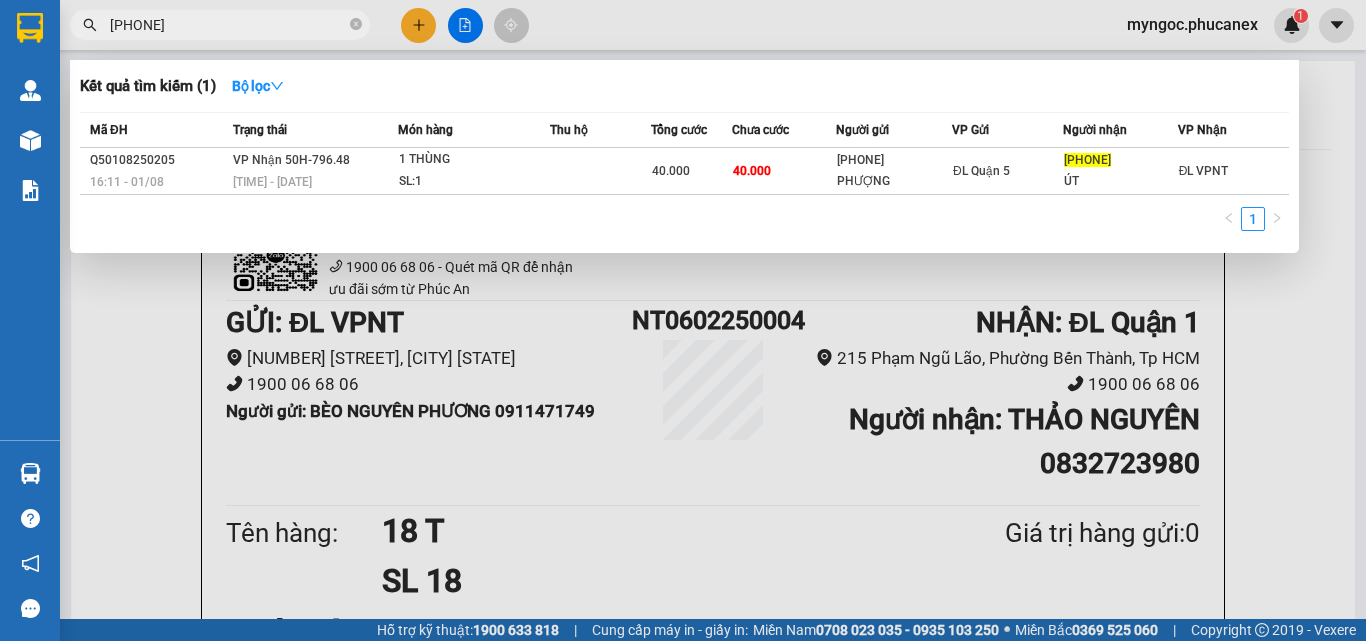 type on "[PHONE]" 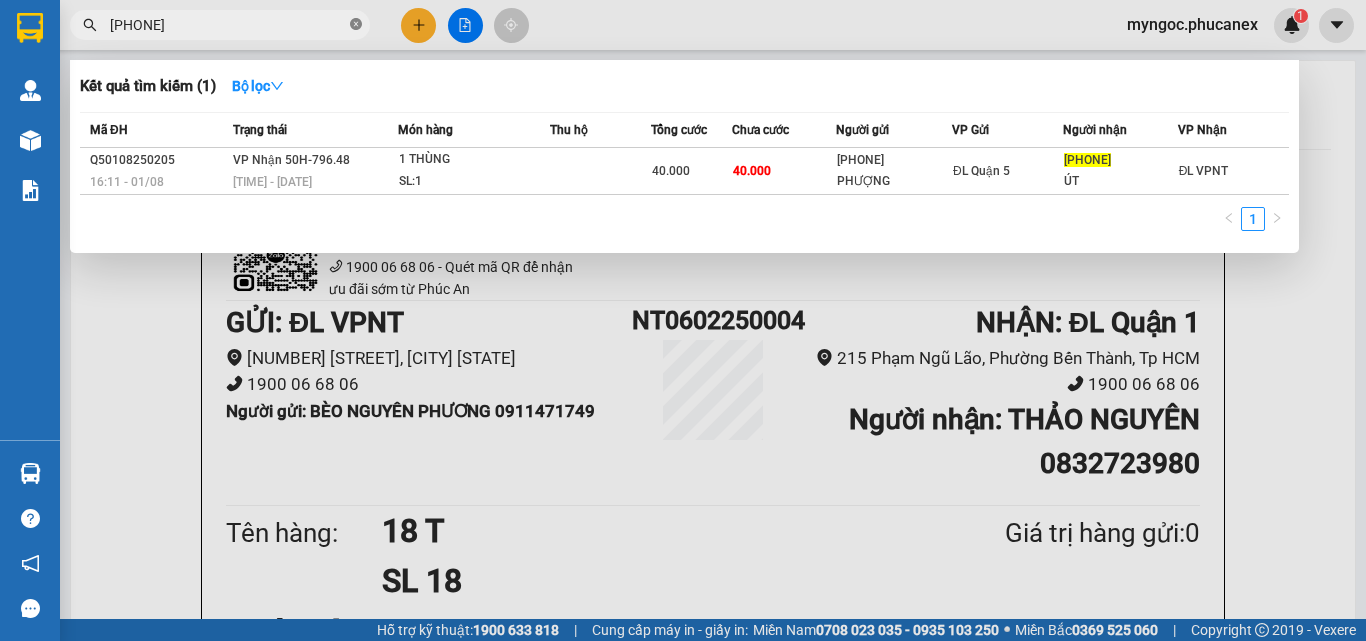 click 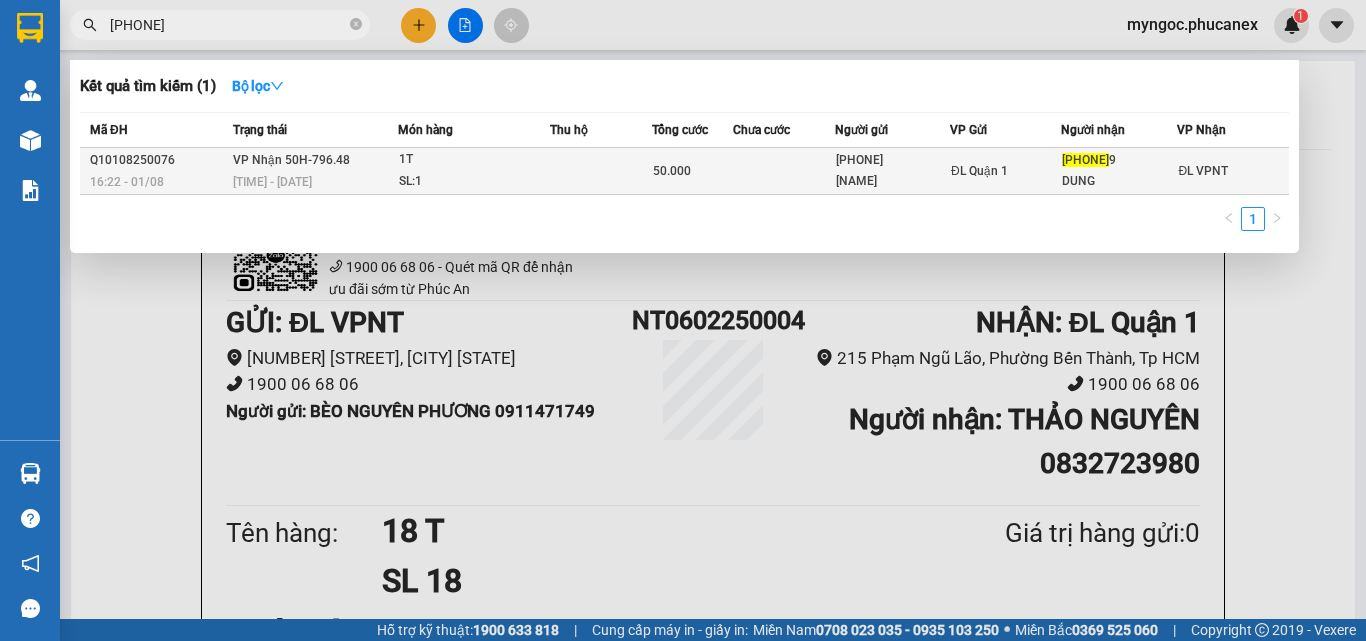 type on "[PHONE]" 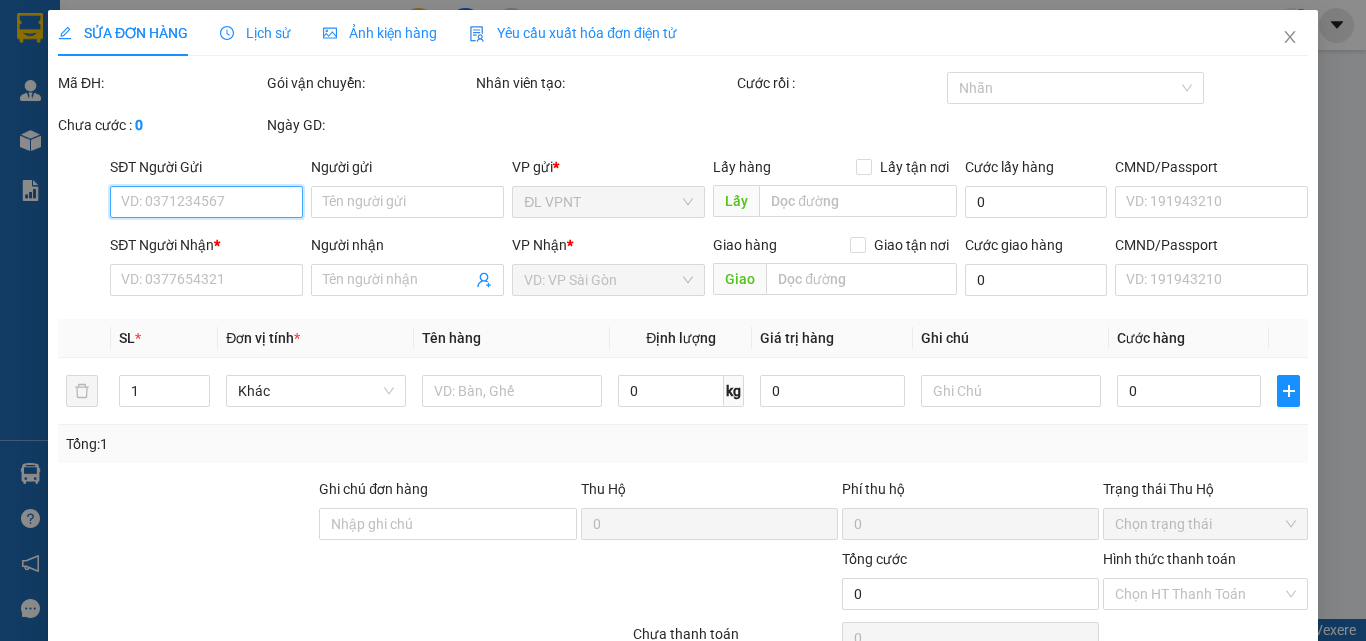type on "[PHONE]" 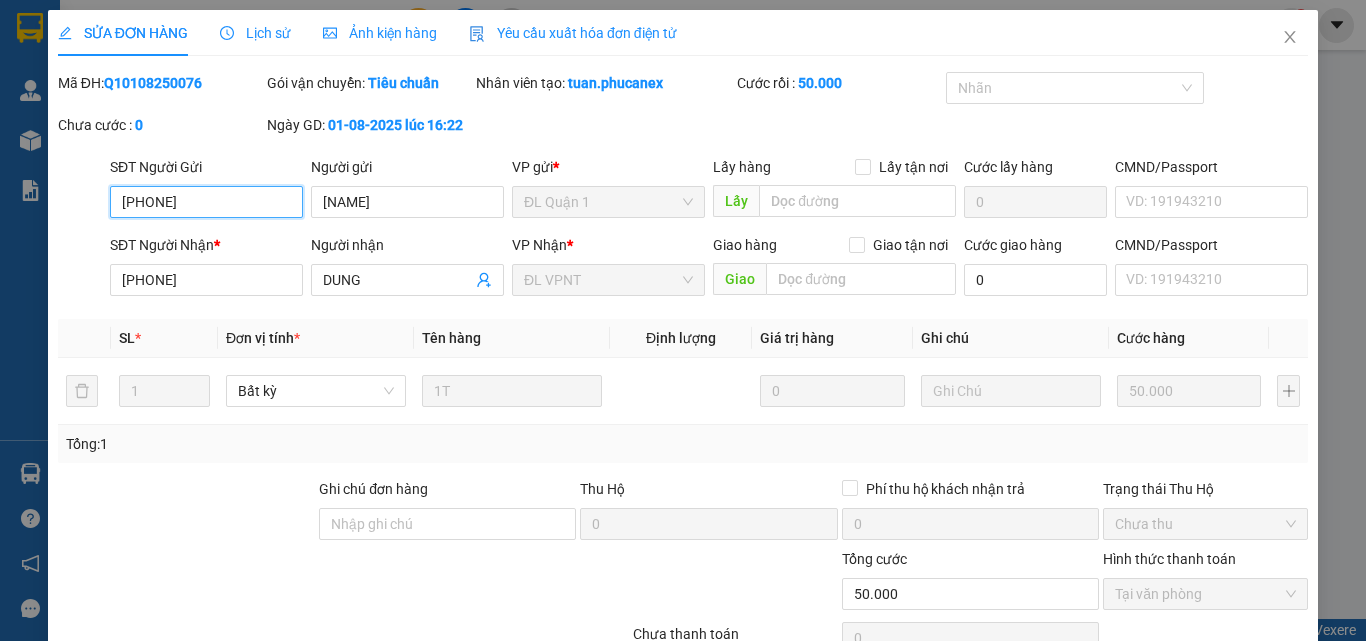 scroll, scrollTop: 103, scrollLeft: 0, axis: vertical 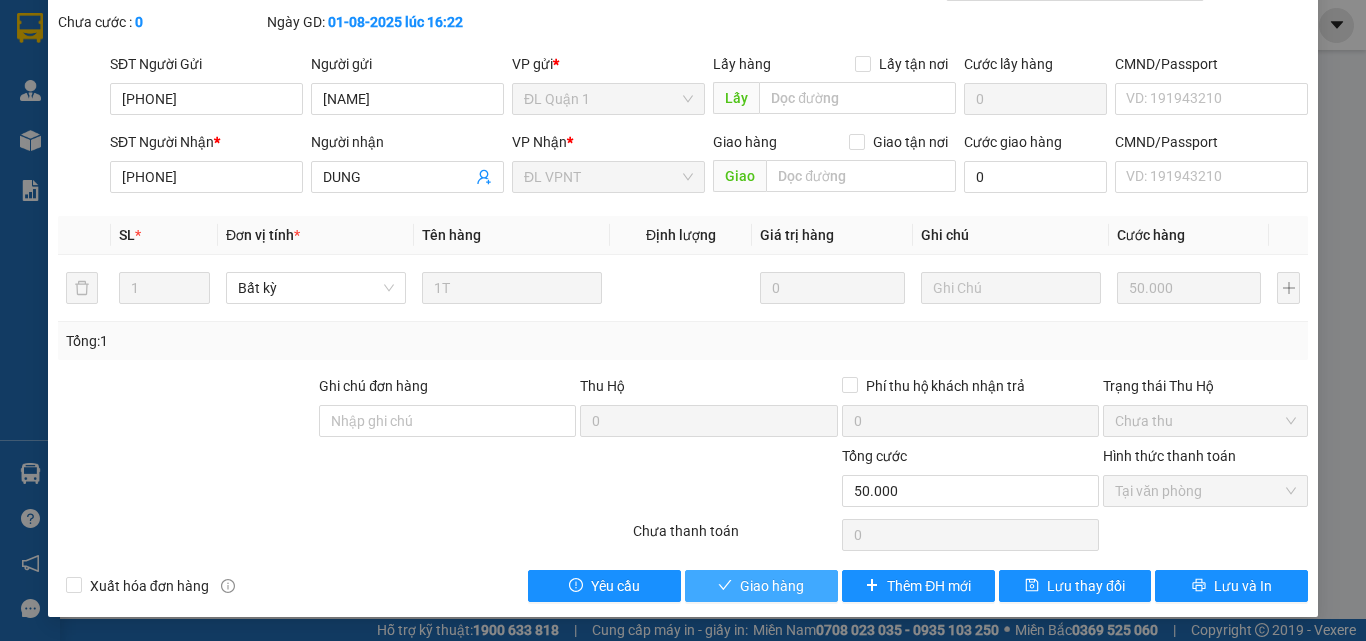 click on "Giao hàng" at bounding box center (772, 586) 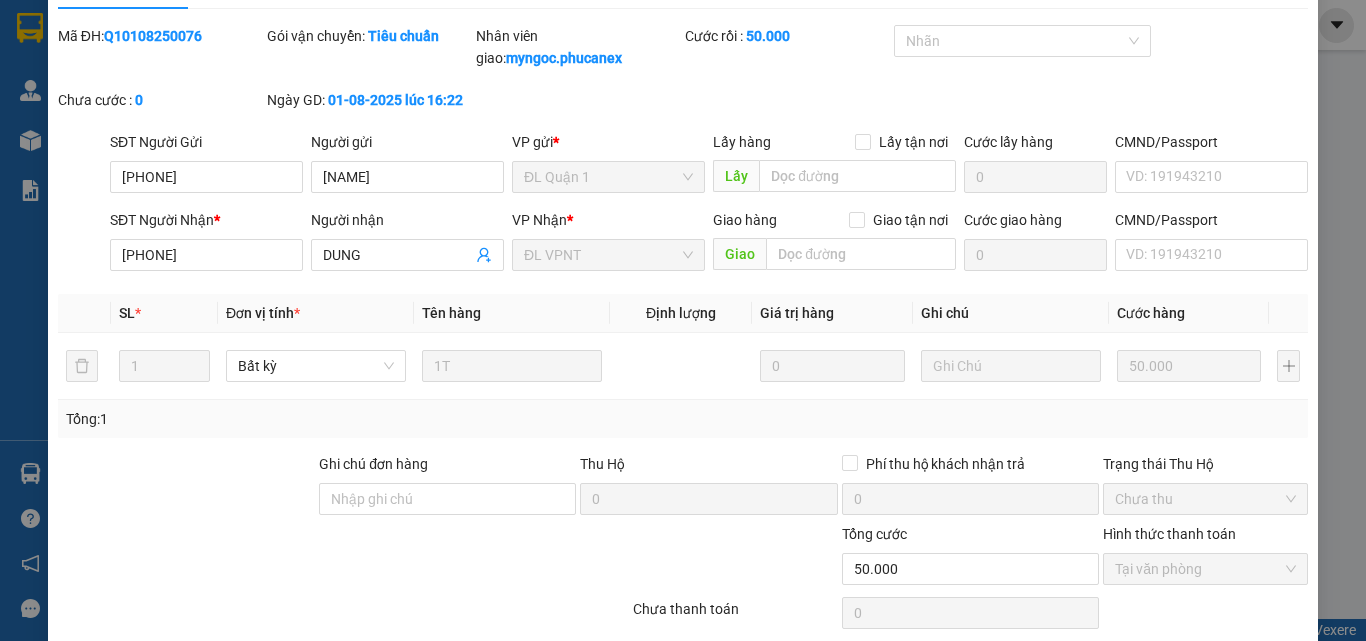 scroll, scrollTop: 0, scrollLeft: 0, axis: both 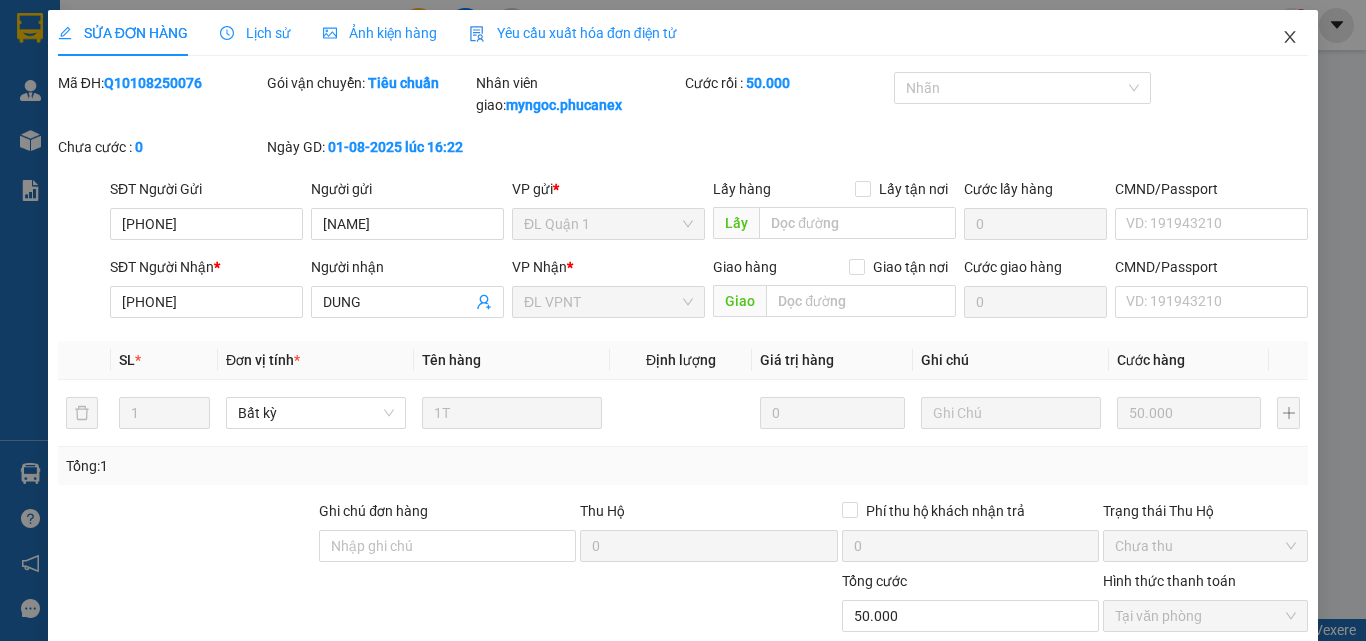 click 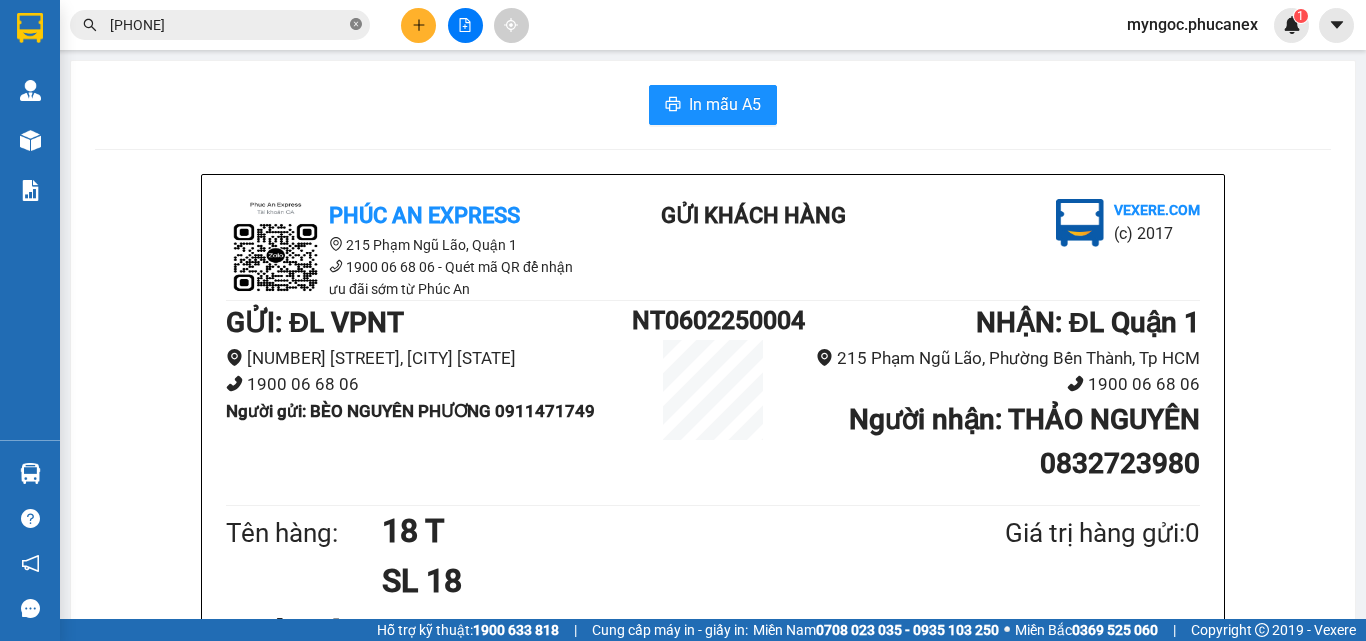 click 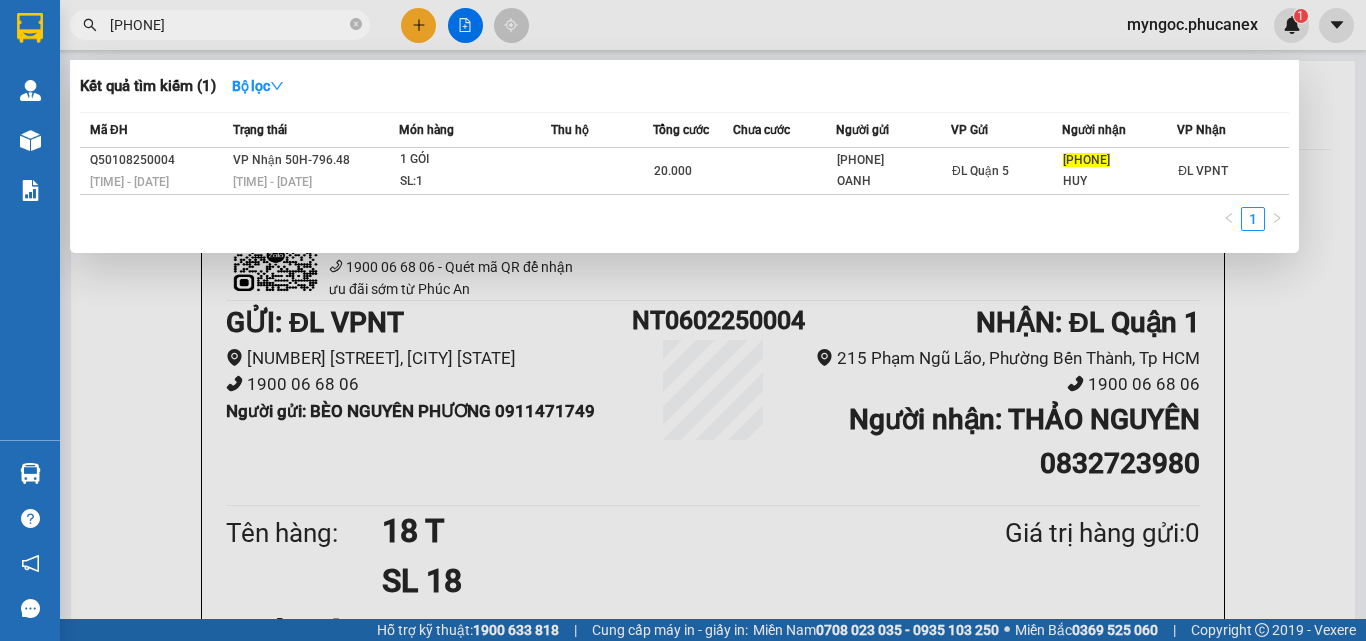 type on "[PHONE]" 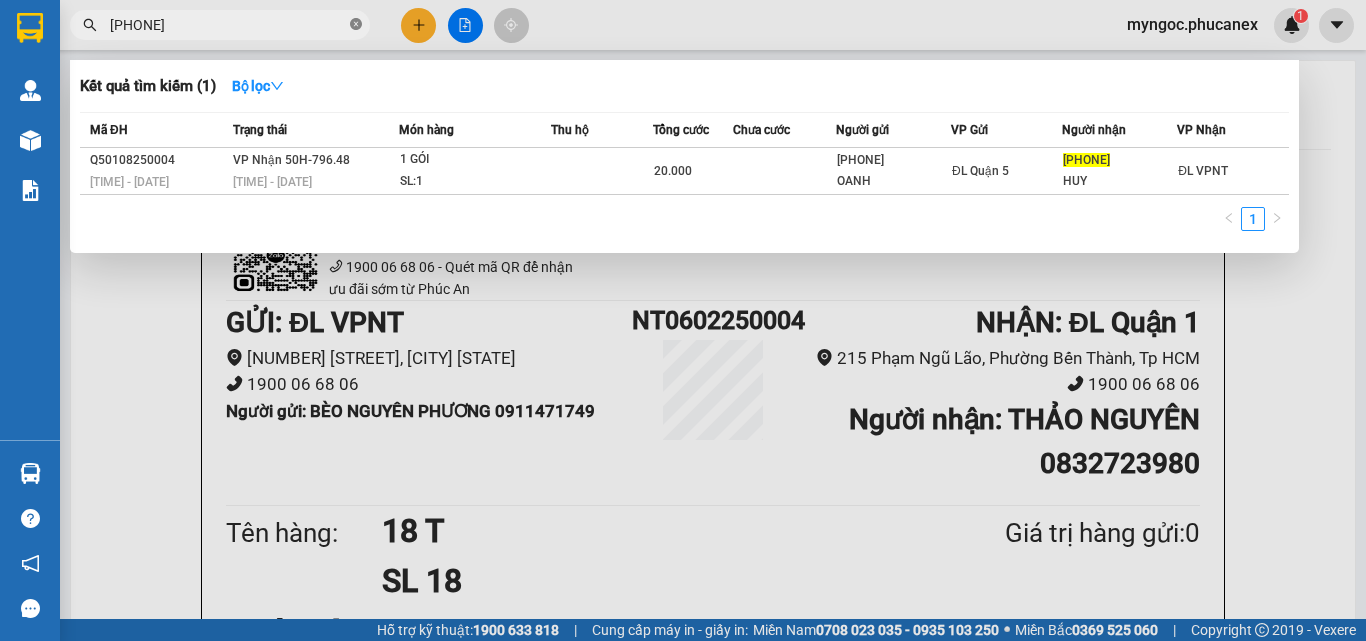 click 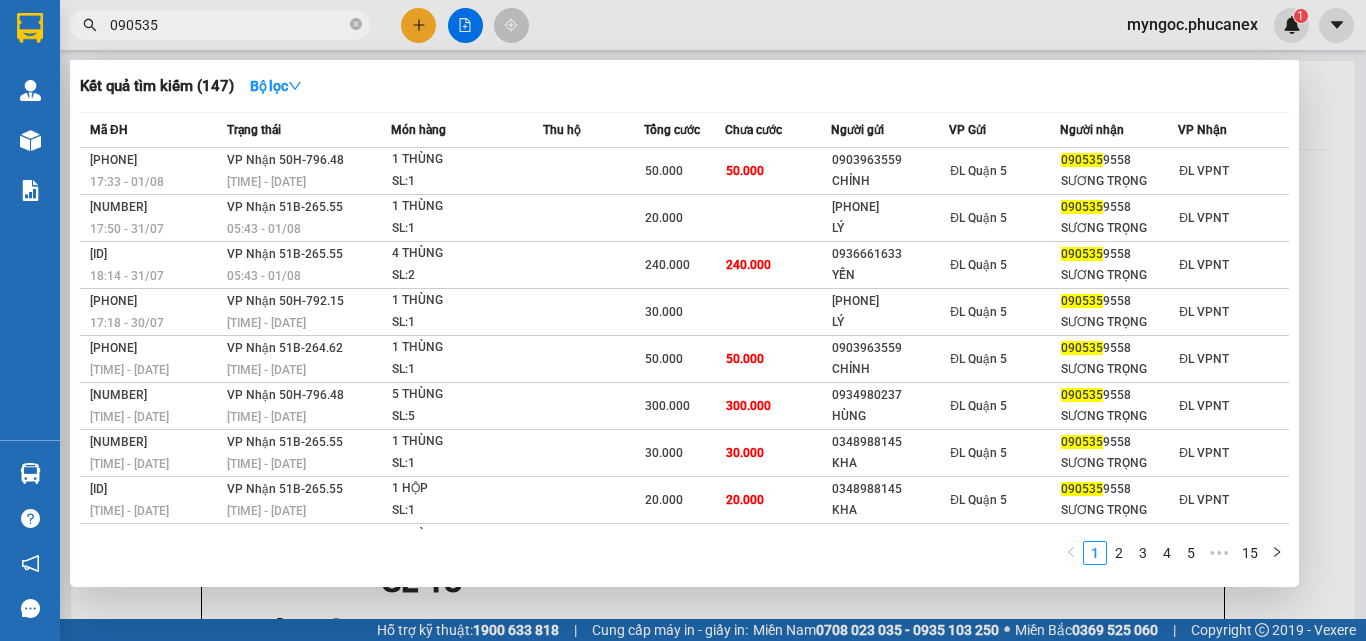 type on "090535" 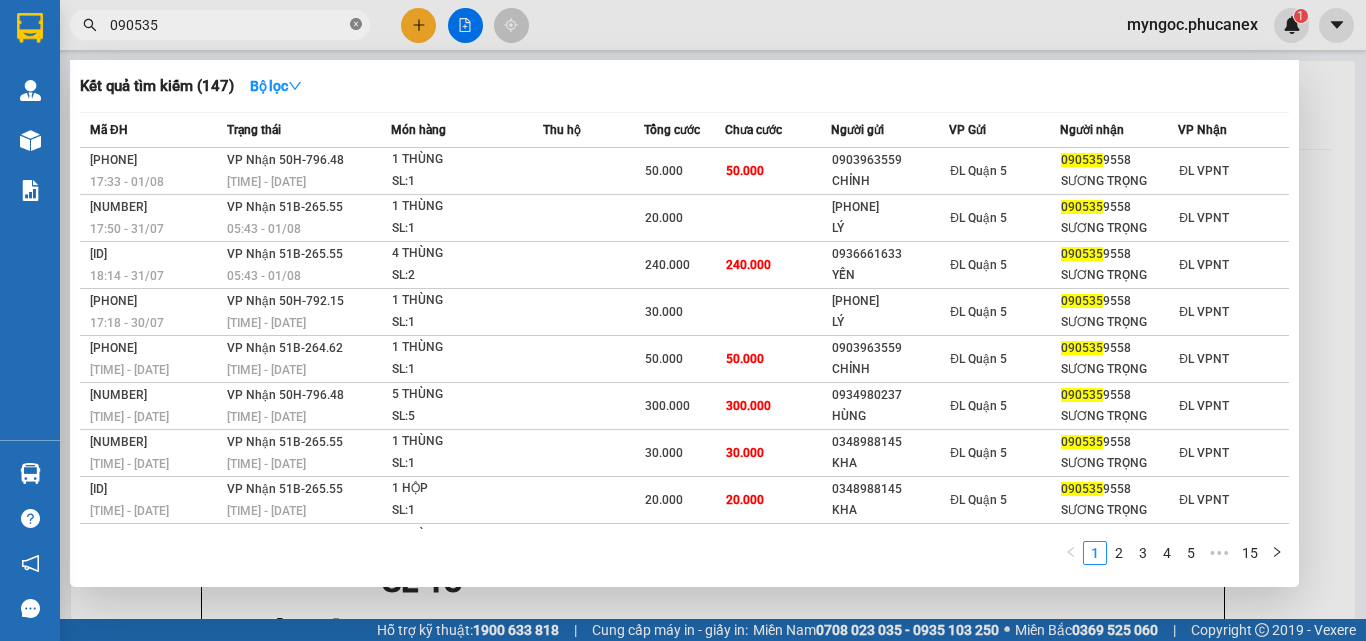 click 